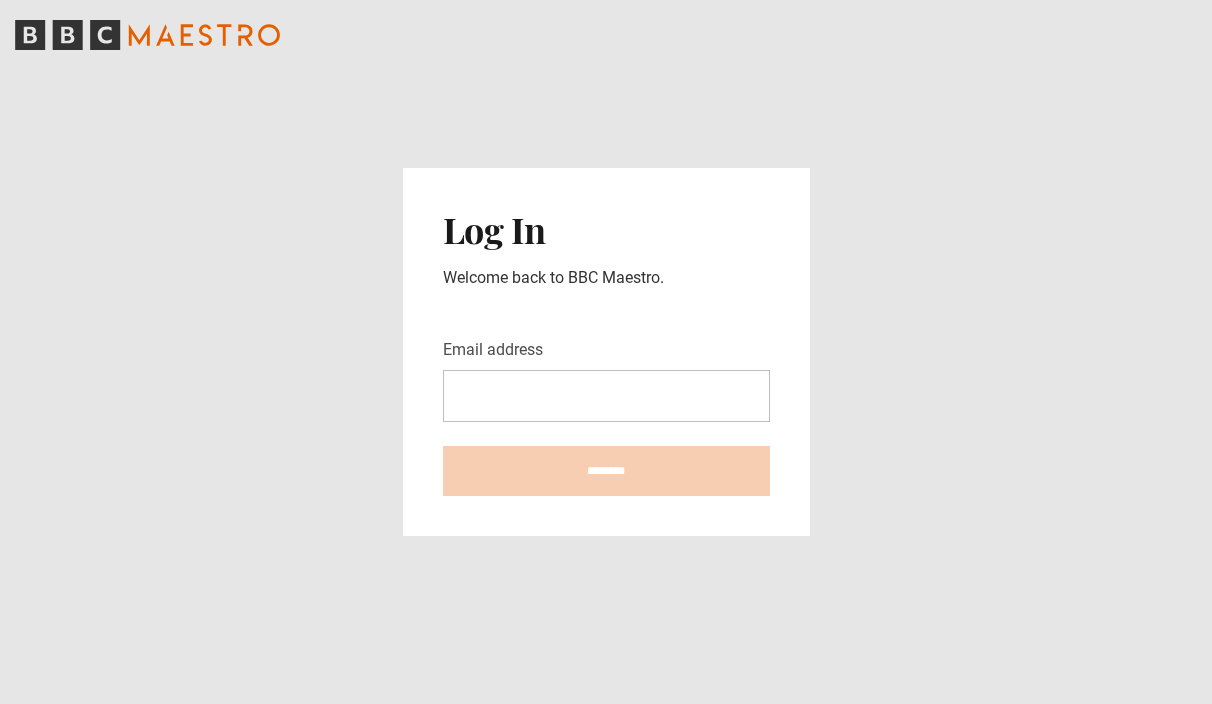 scroll, scrollTop: 0, scrollLeft: 0, axis: both 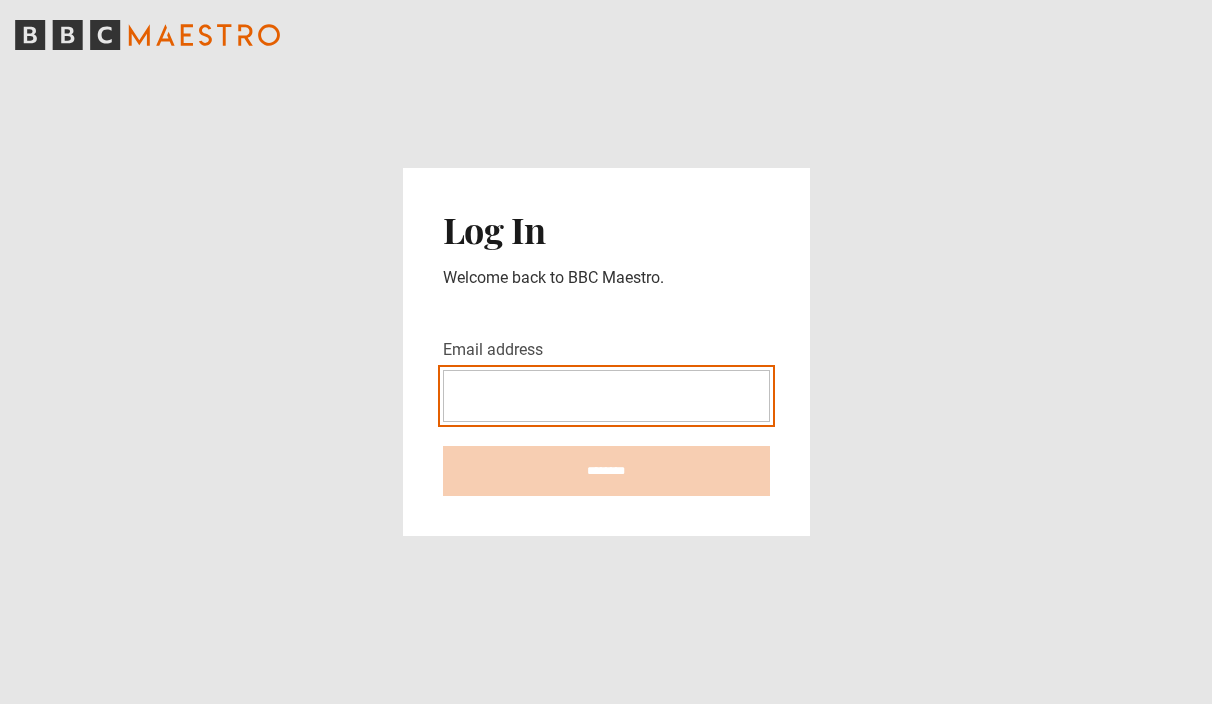 type on "**********" 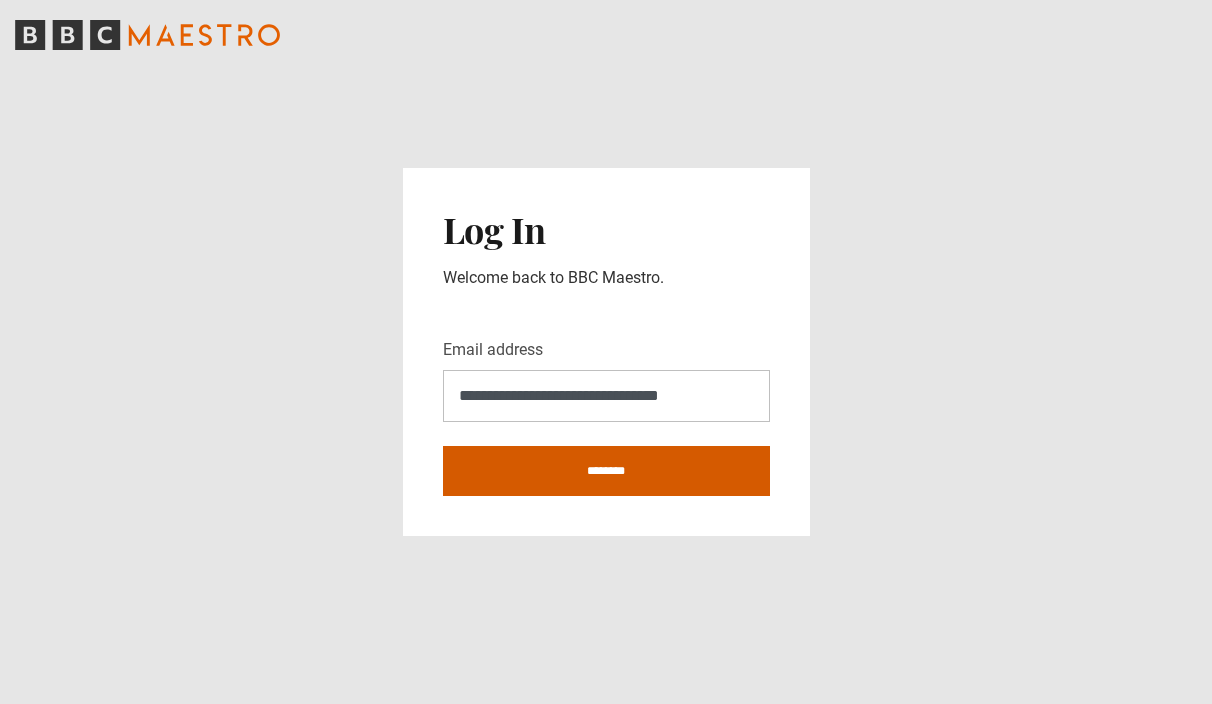 click on "********" at bounding box center (606, 471) 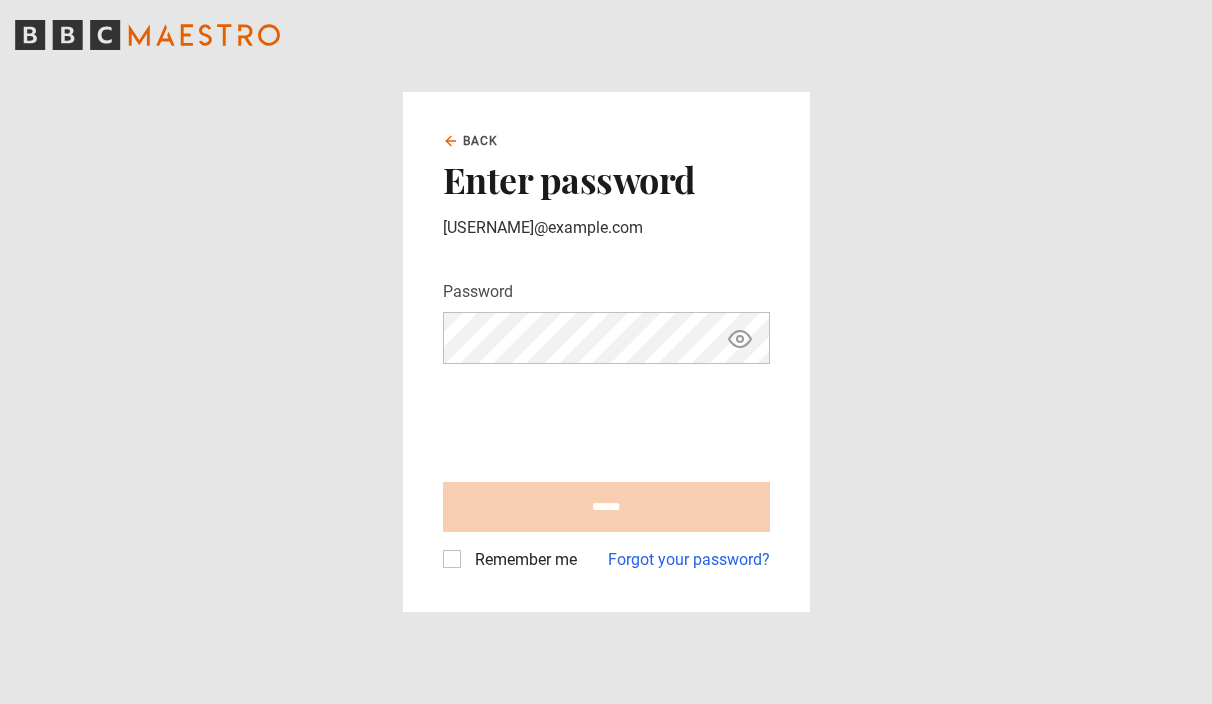 scroll, scrollTop: 0, scrollLeft: 0, axis: both 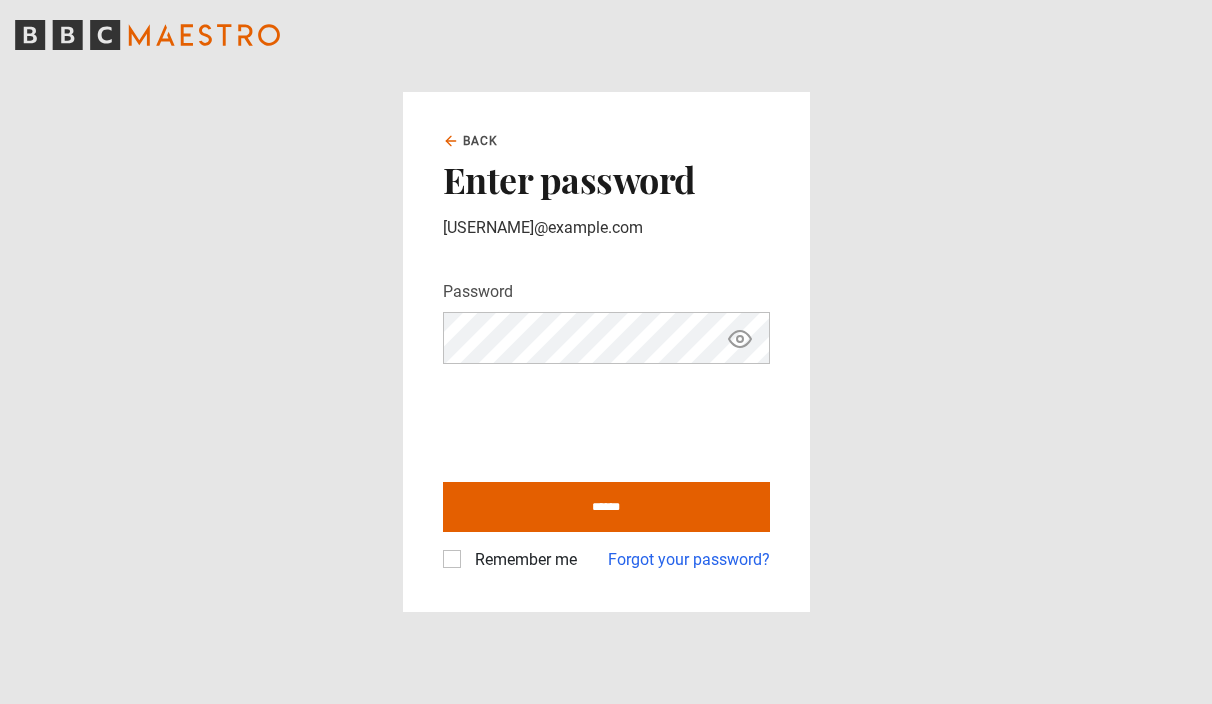 click on "Remember me" at bounding box center [522, 560] 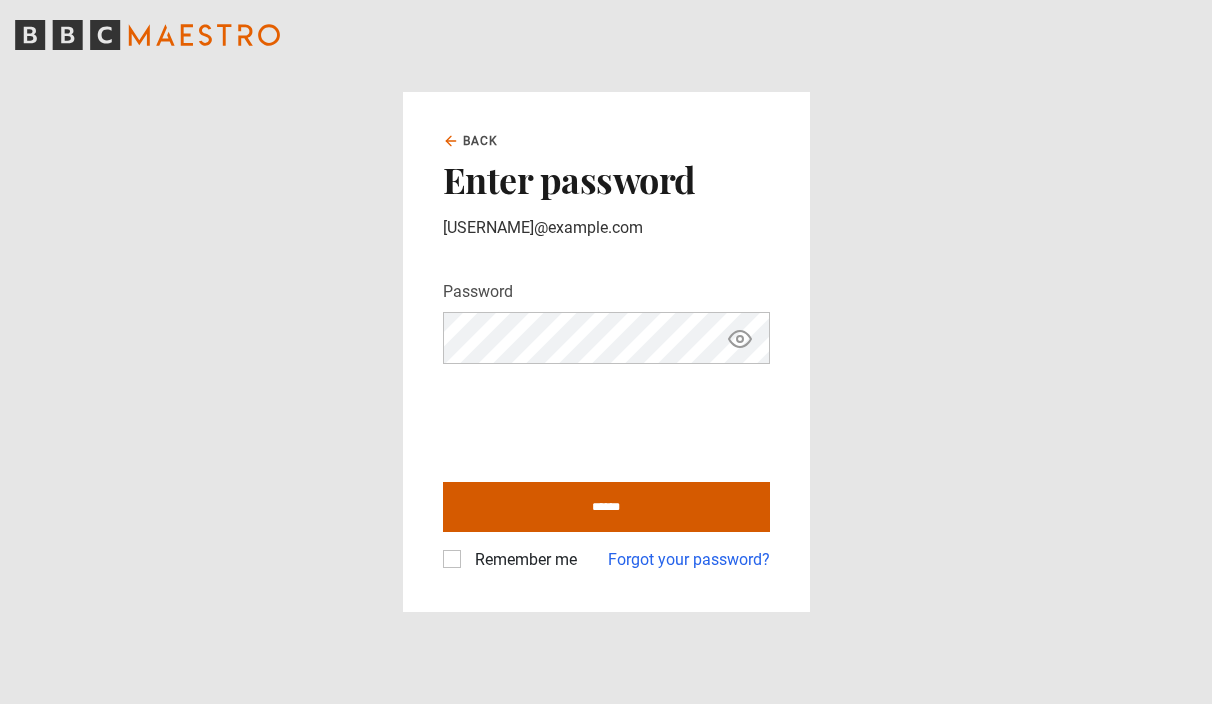 click on "******" at bounding box center [606, 507] 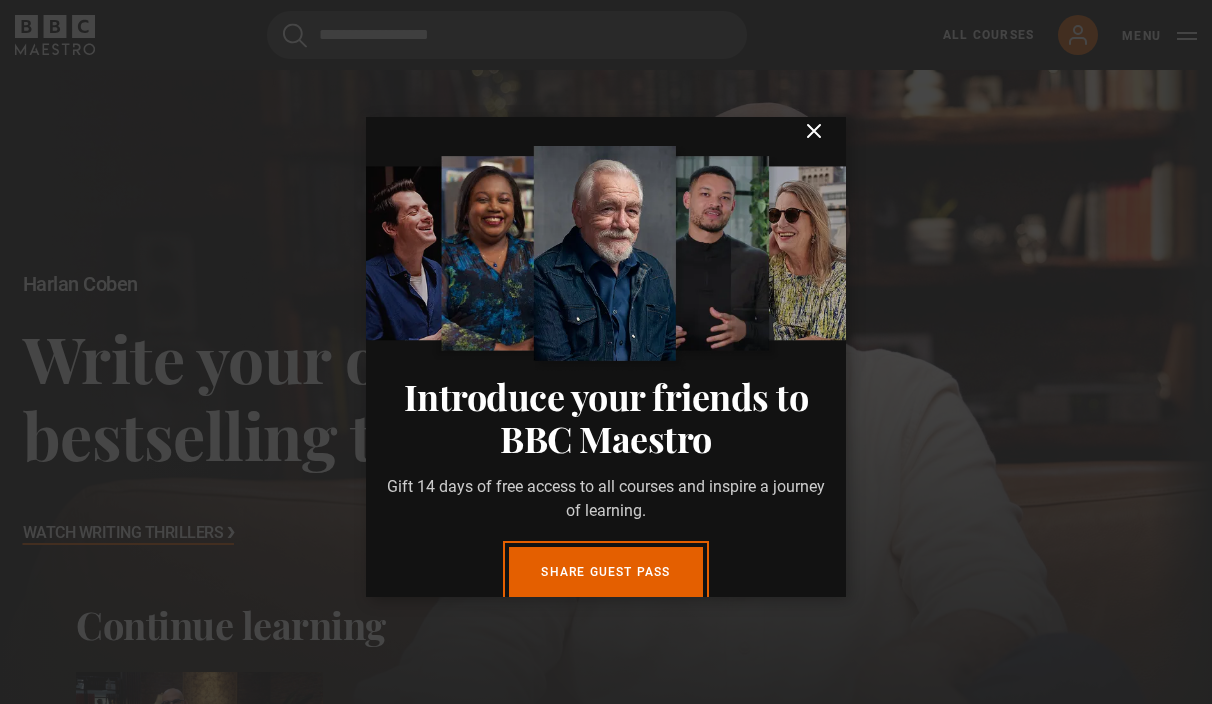 scroll, scrollTop: 0, scrollLeft: 0, axis: both 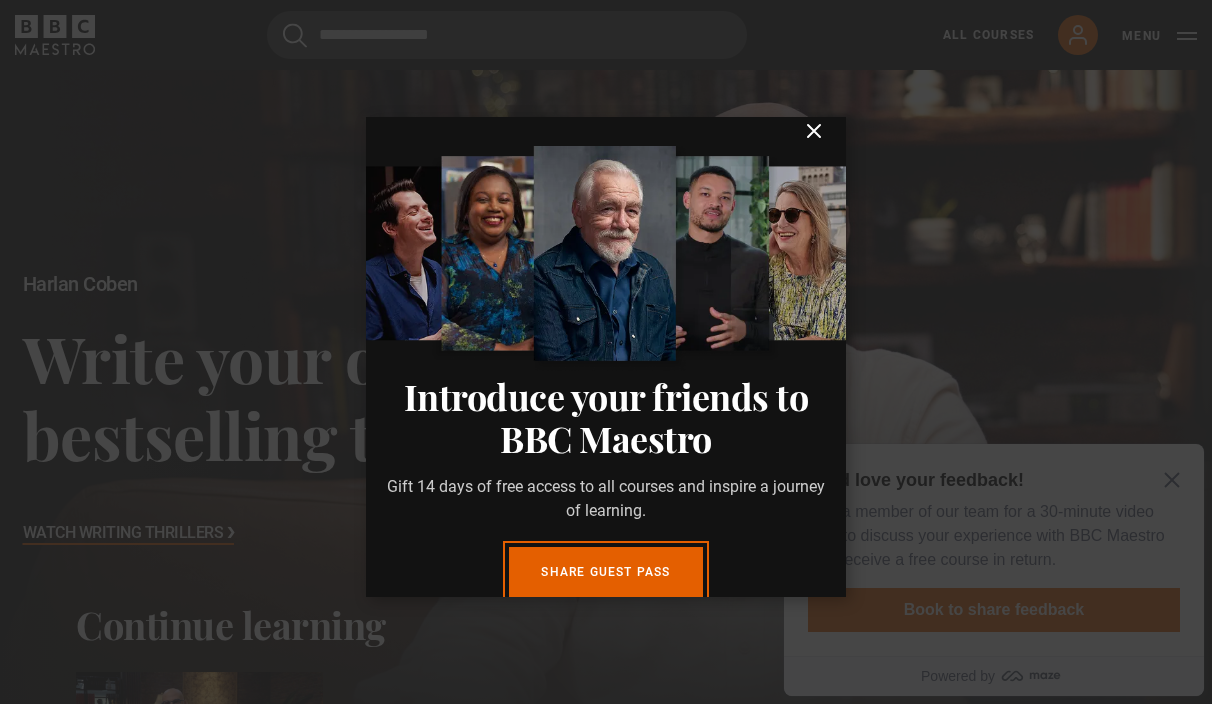 click 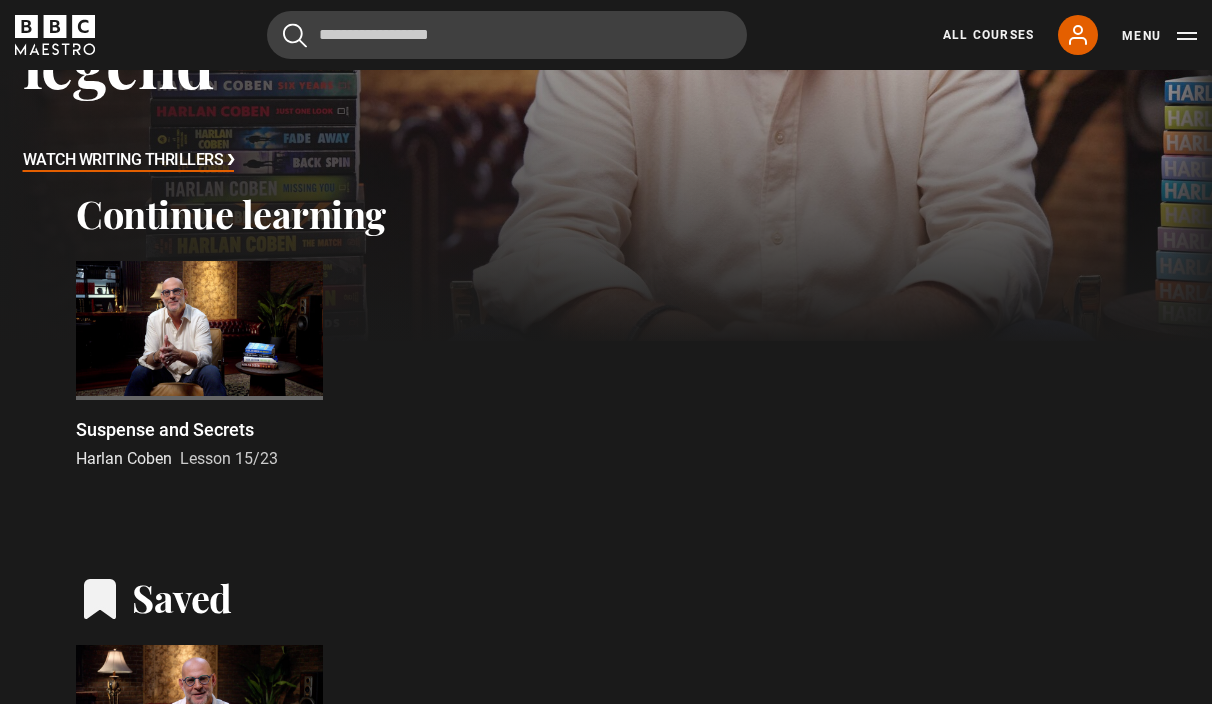 scroll, scrollTop: 411, scrollLeft: 0, axis: vertical 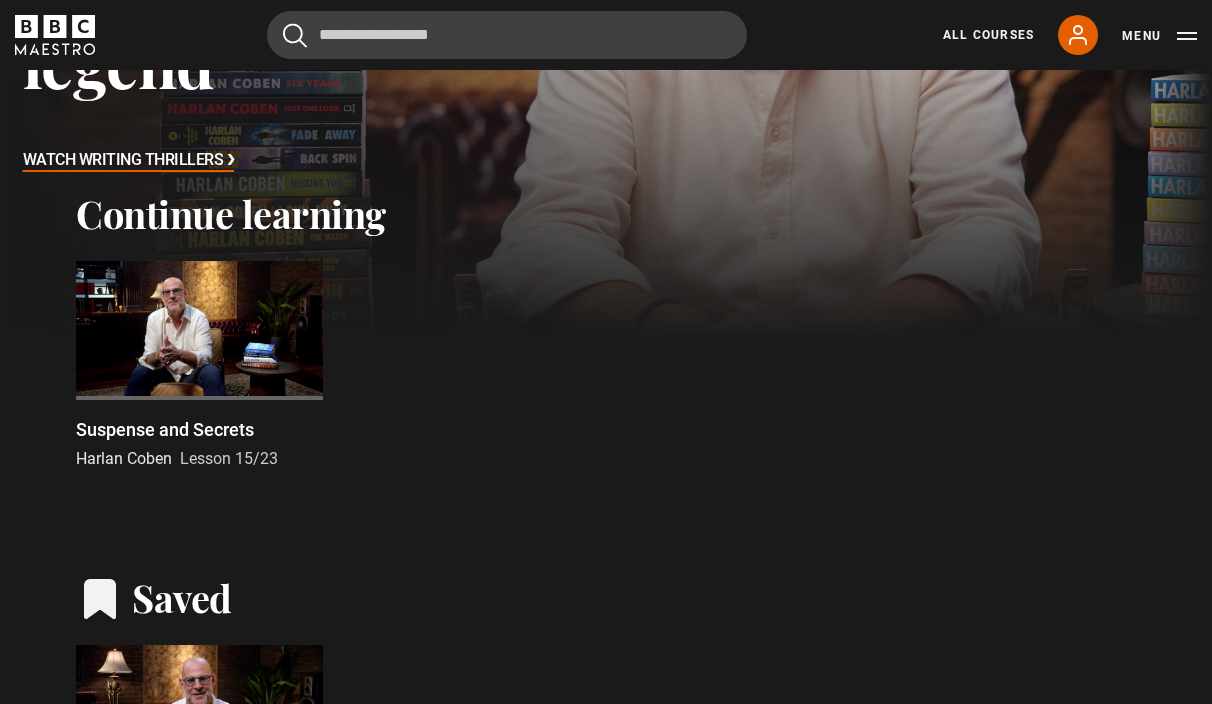 click at bounding box center [199, 330] 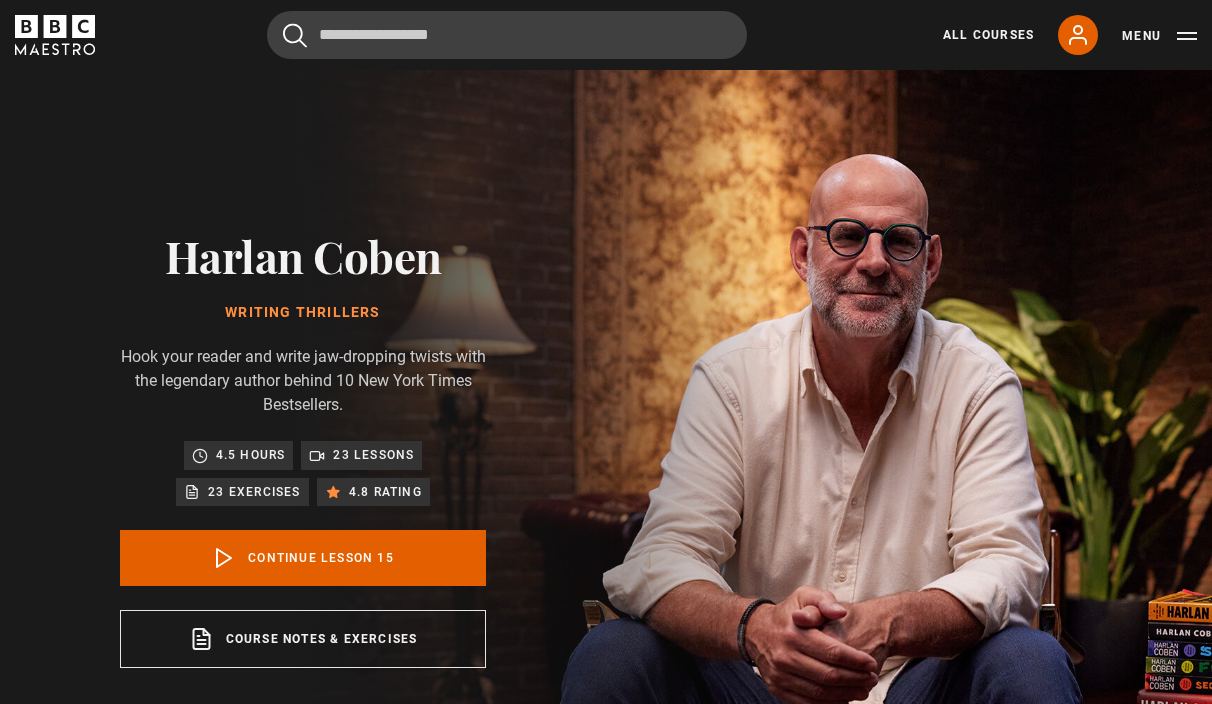 scroll, scrollTop: 826, scrollLeft: 0, axis: vertical 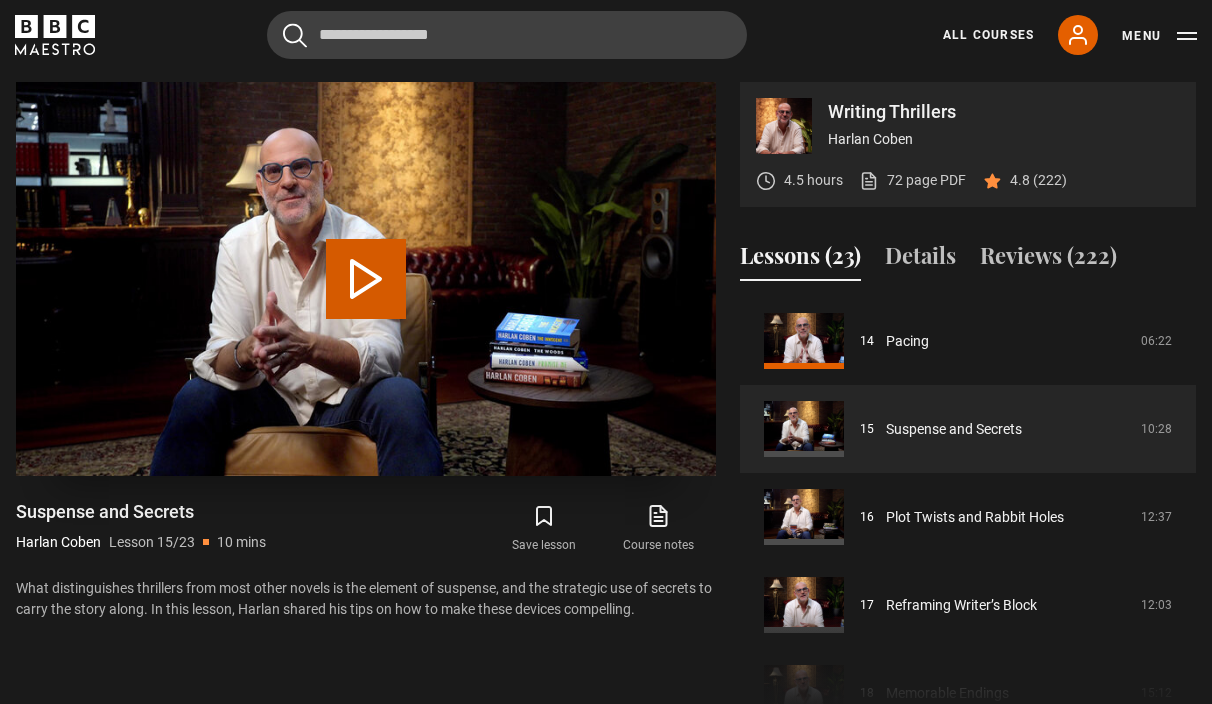 click on "Play Lesson Suspense and Secrets" at bounding box center [366, 279] 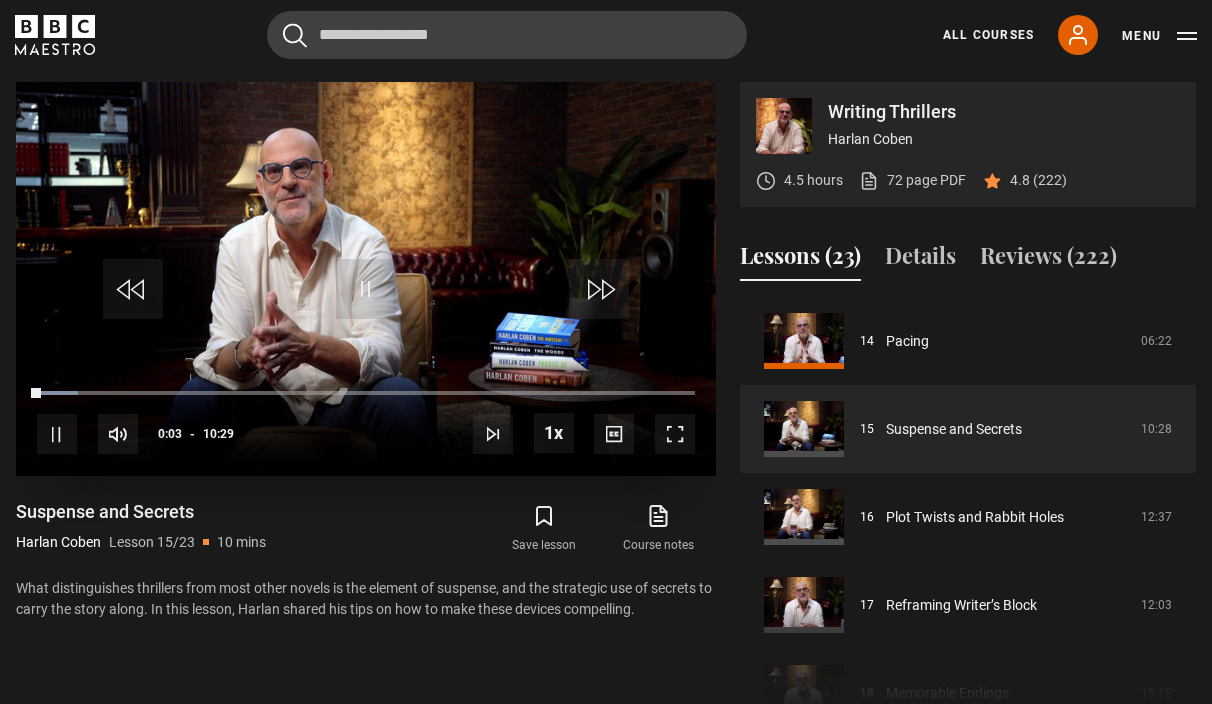 click at bounding box center [675, 434] 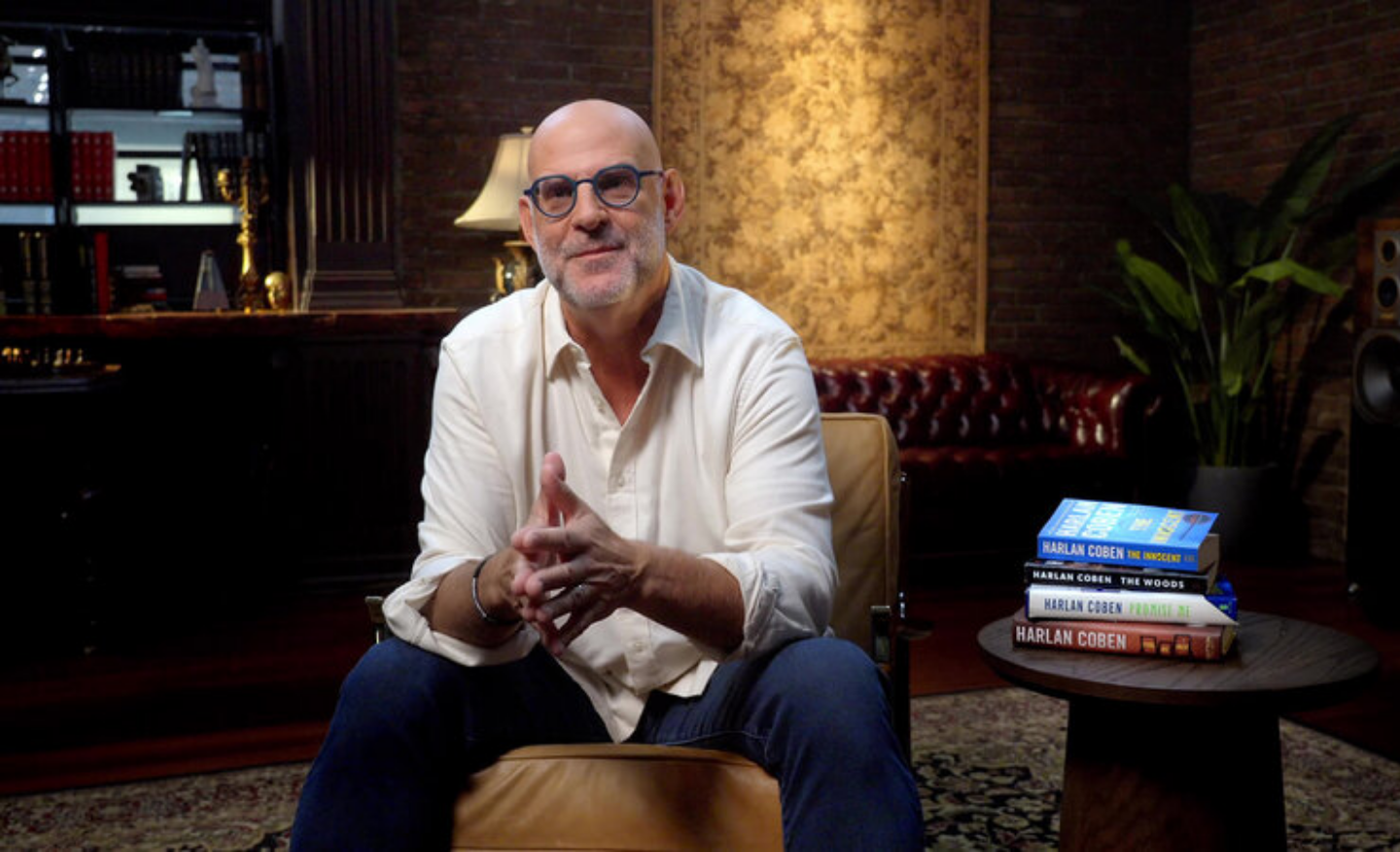 click at bounding box center (700, 426) 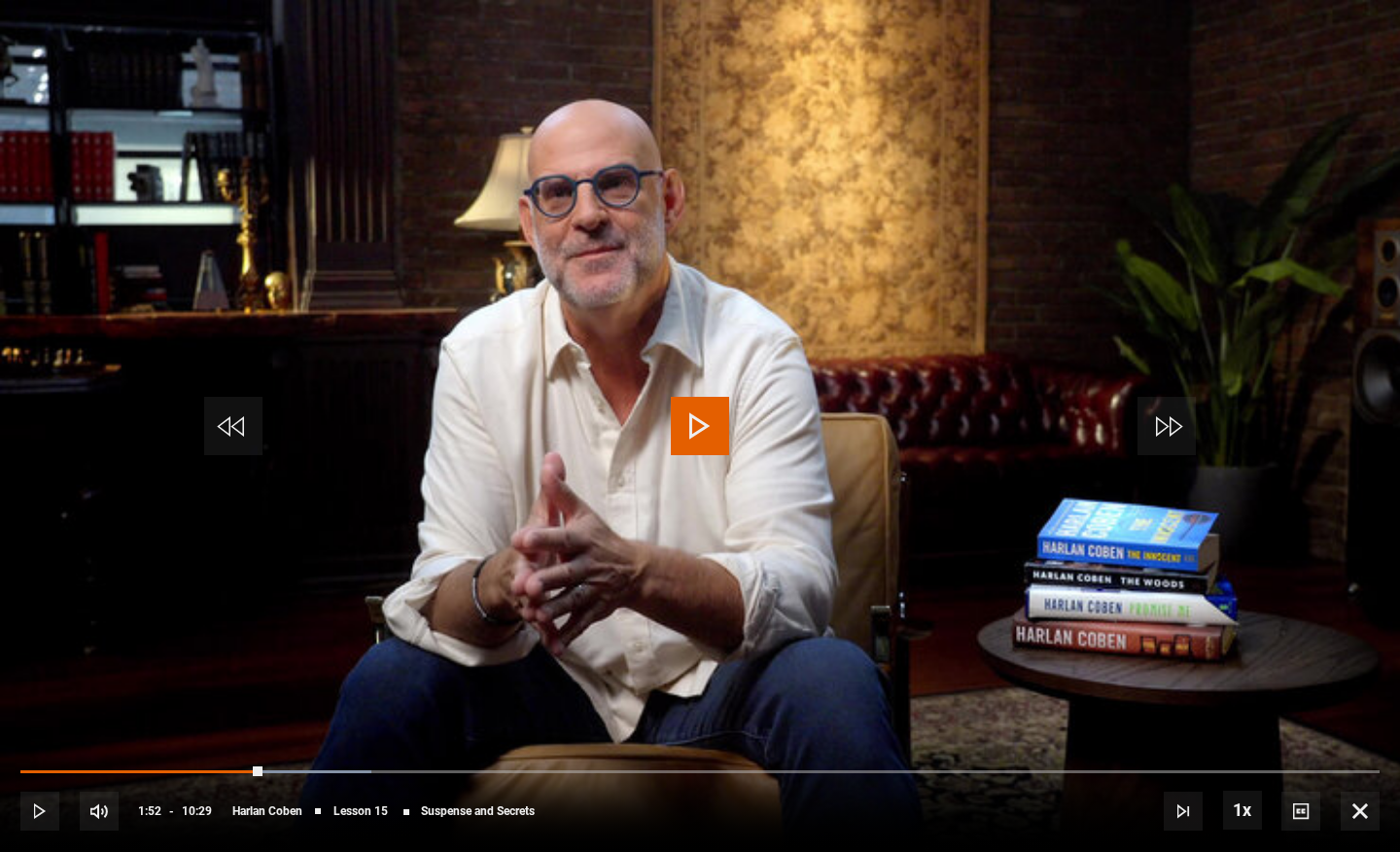 click at bounding box center (700, 426) 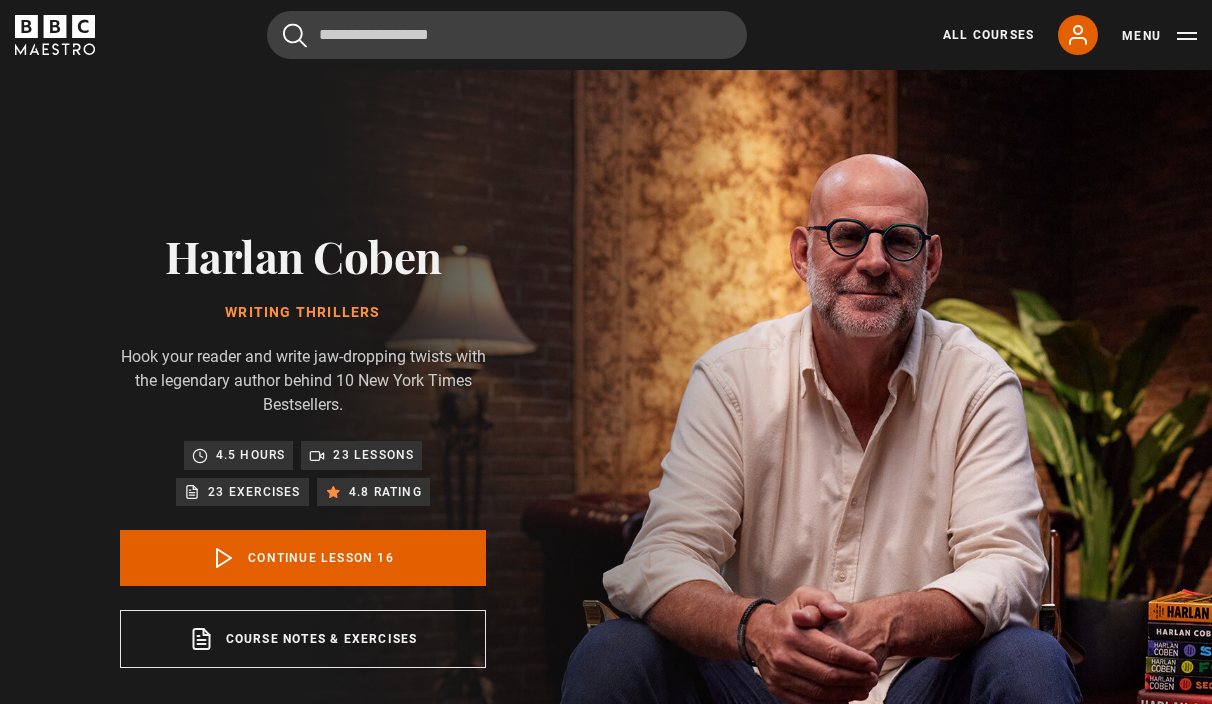 scroll, scrollTop: 826, scrollLeft: 0, axis: vertical 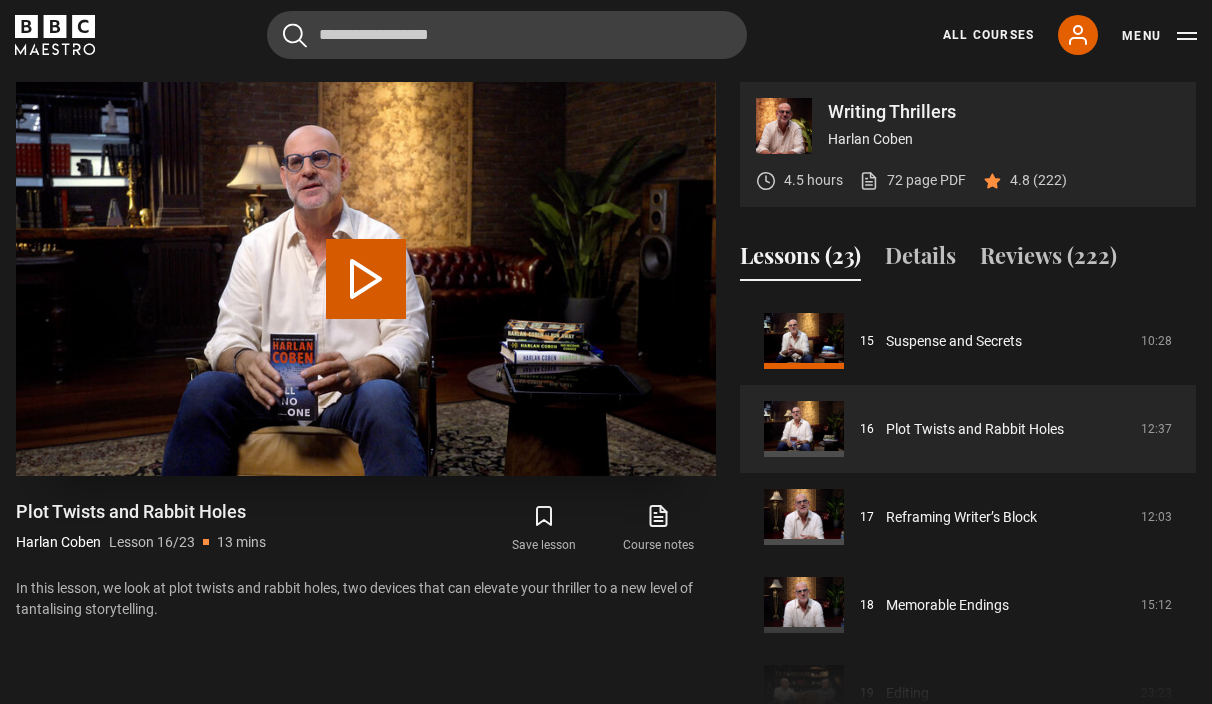 click on "Play Lesson Plot Twists and Rabbit Holes" at bounding box center [366, 279] 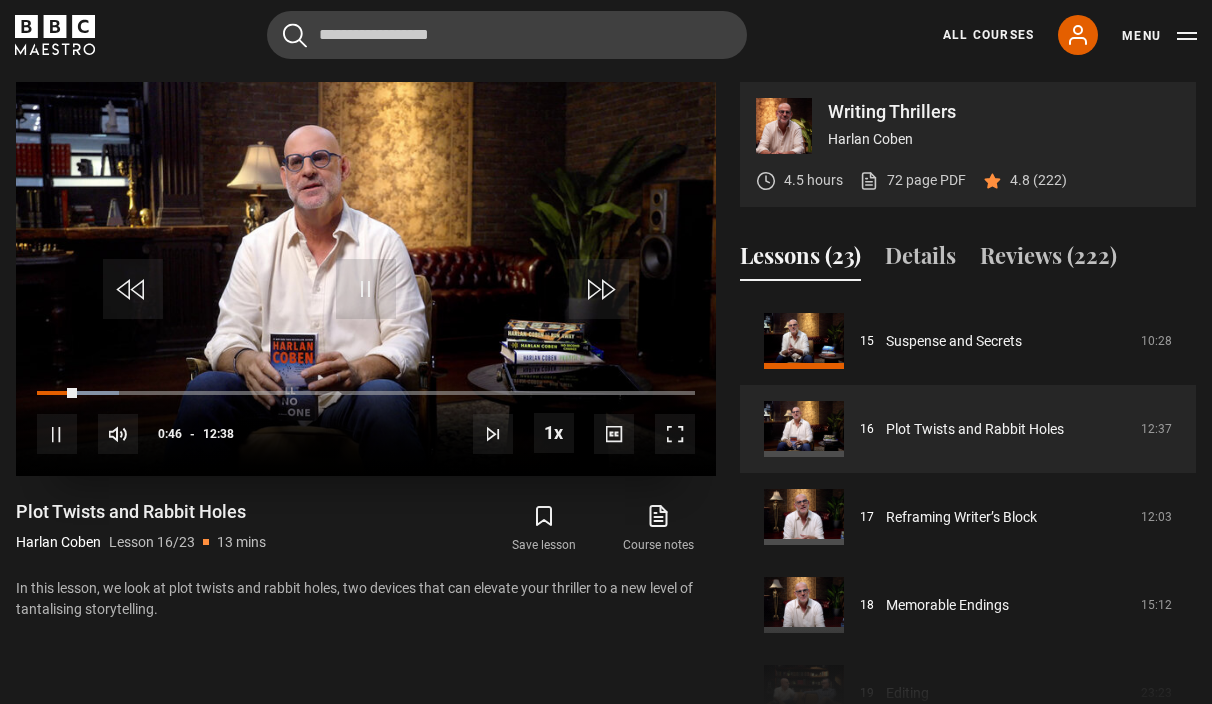 click at bounding box center (675, 434) 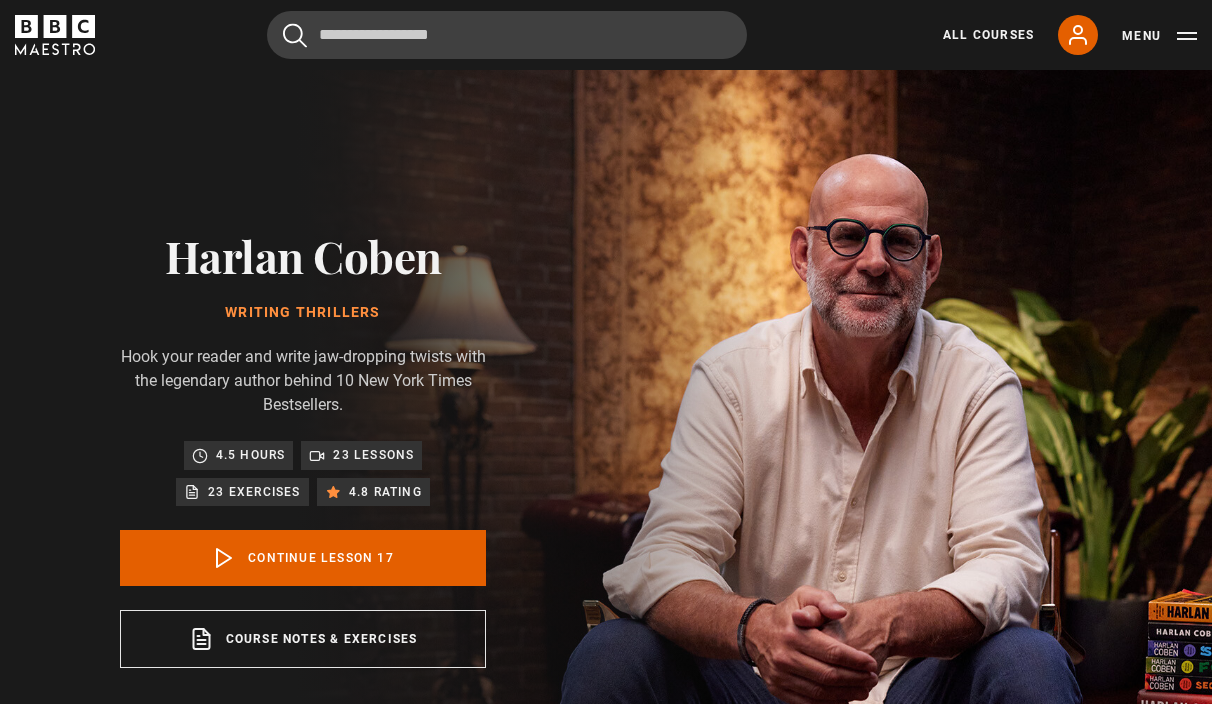 scroll, scrollTop: 826, scrollLeft: 0, axis: vertical 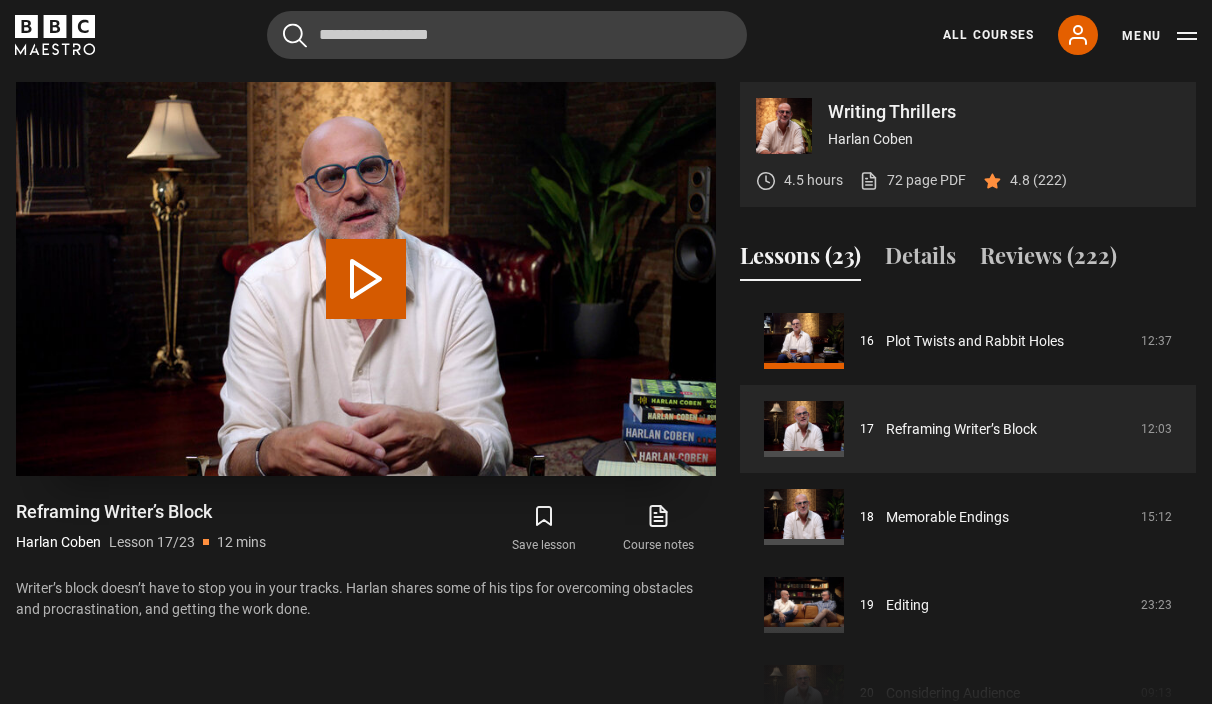 click on "Play Lesson Reframing Writer’s Block" at bounding box center [366, 279] 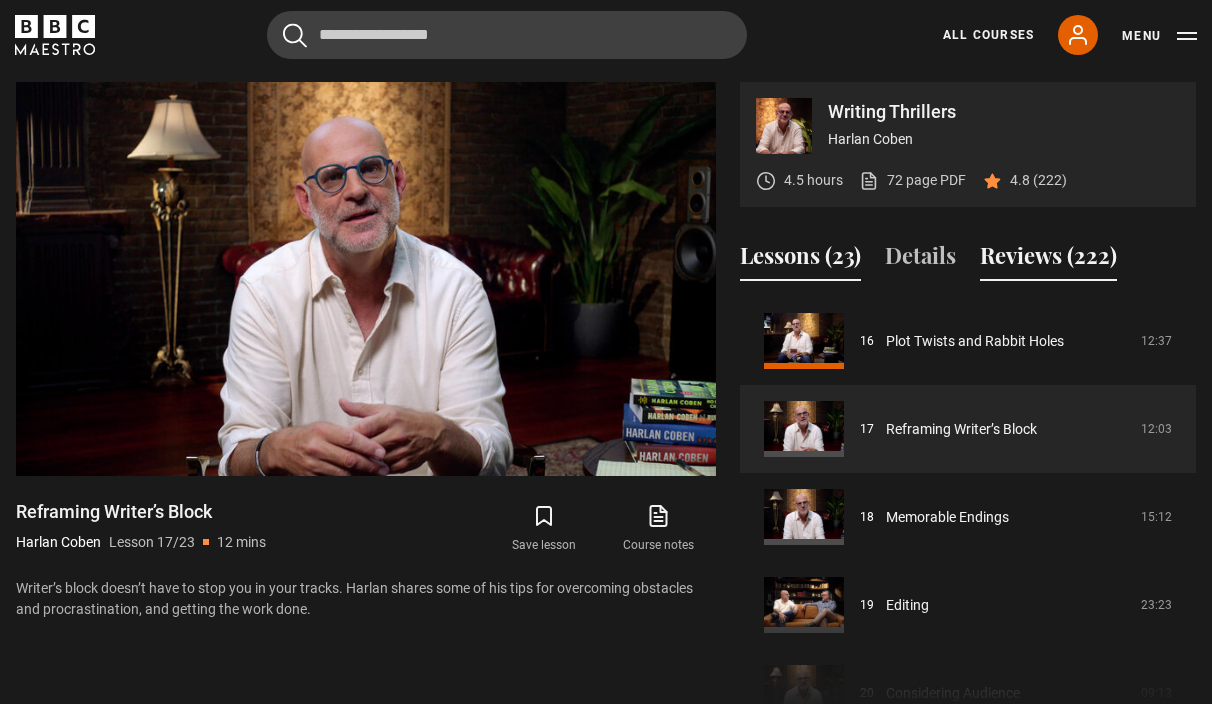 click on "Reviews (222)" at bounding box center (1048, 260) 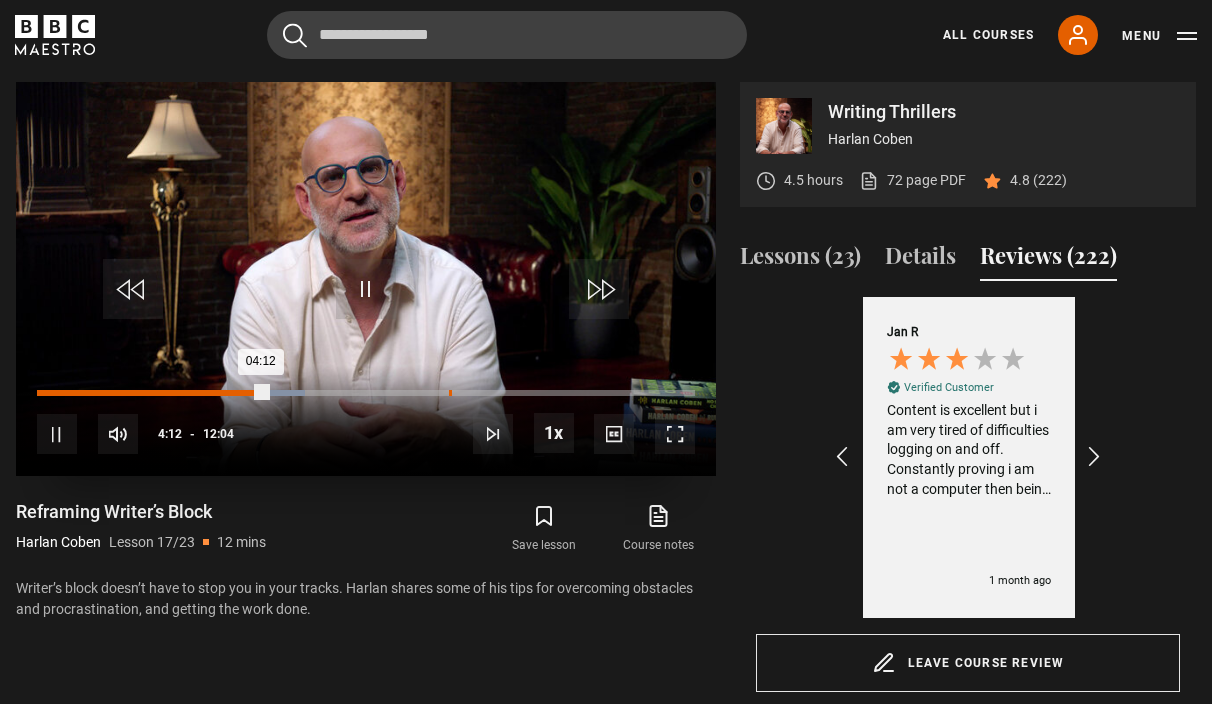 scroll, scrollTop: 0, scrollLeft: 3944, axis: horizontal 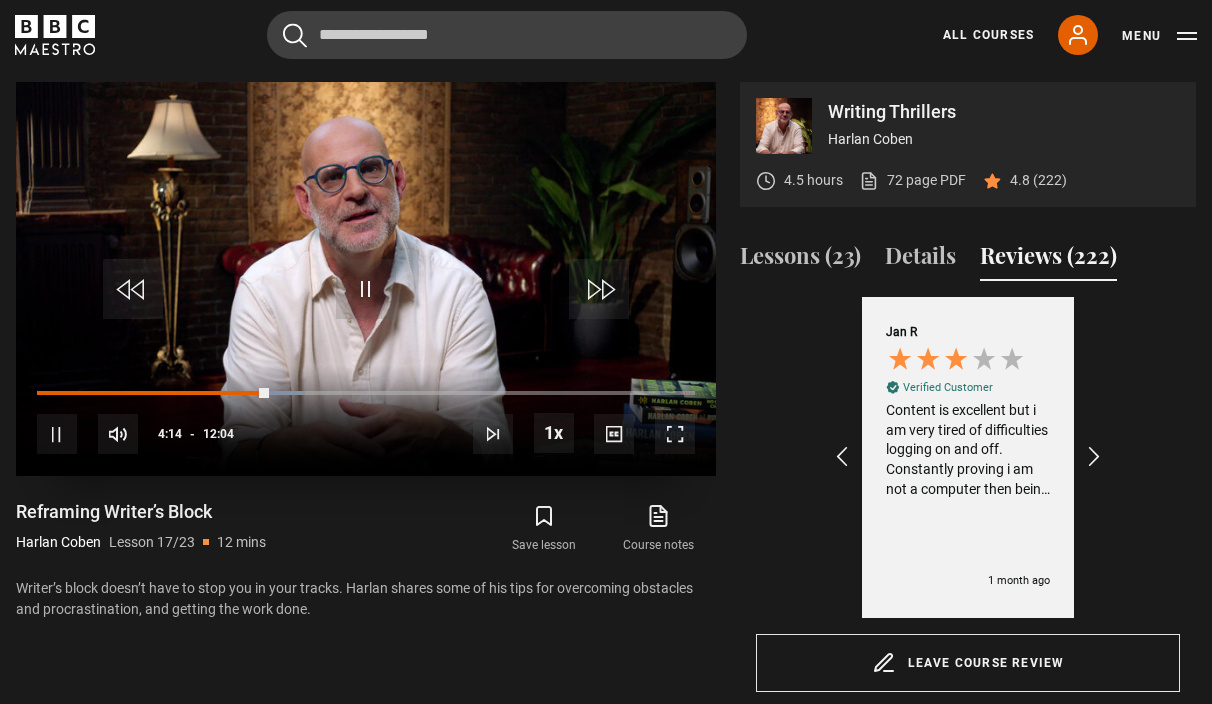 click at bounding box center (366, 289) 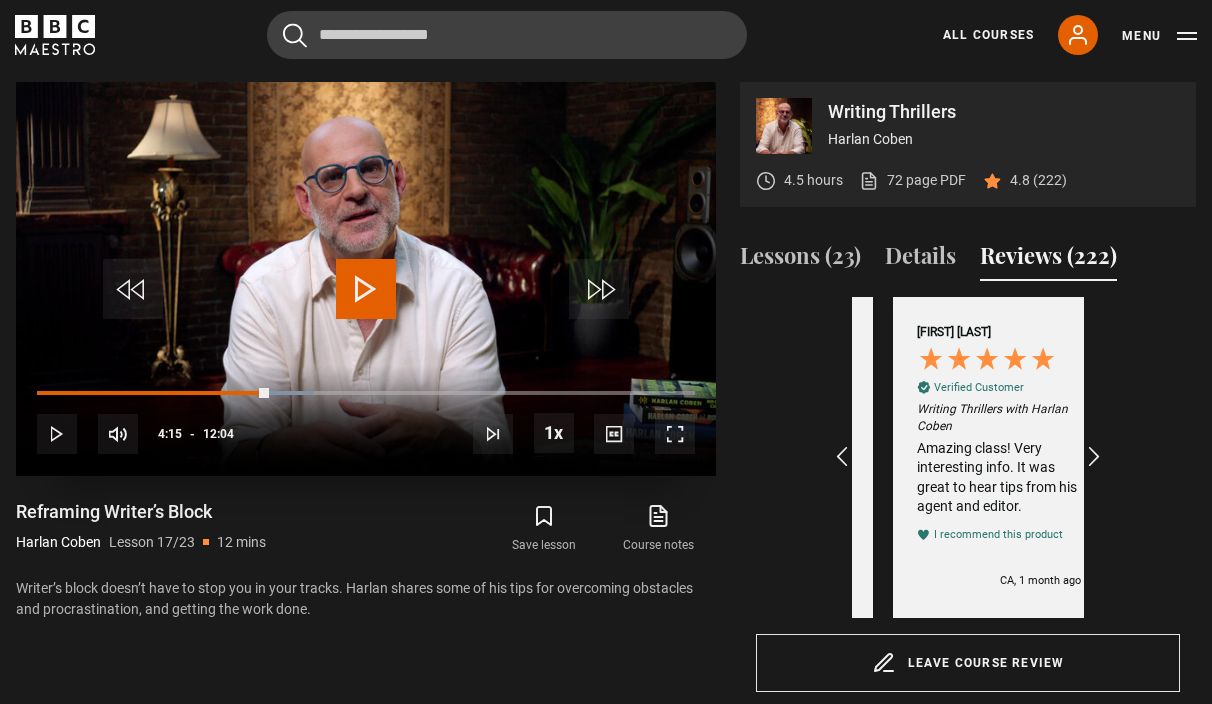 scroll, scrollTop: 0, scrollLeft: 4176, axis: horizontal 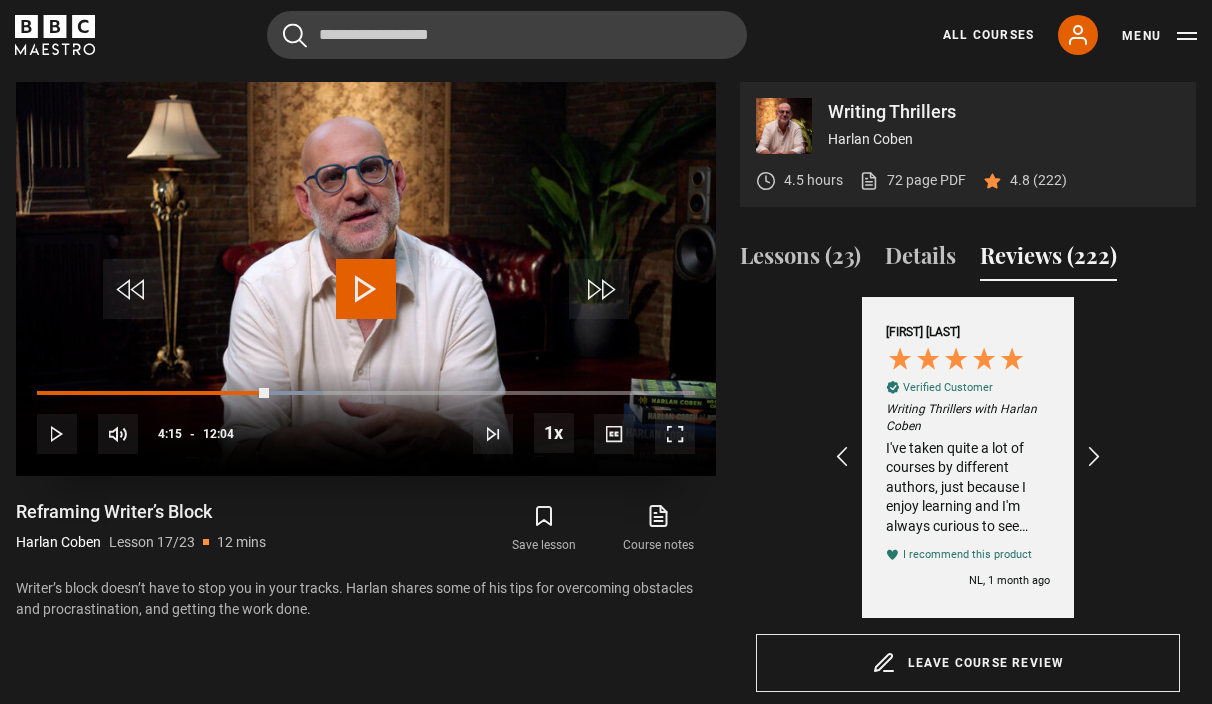 click at bounding box center (366, 289) 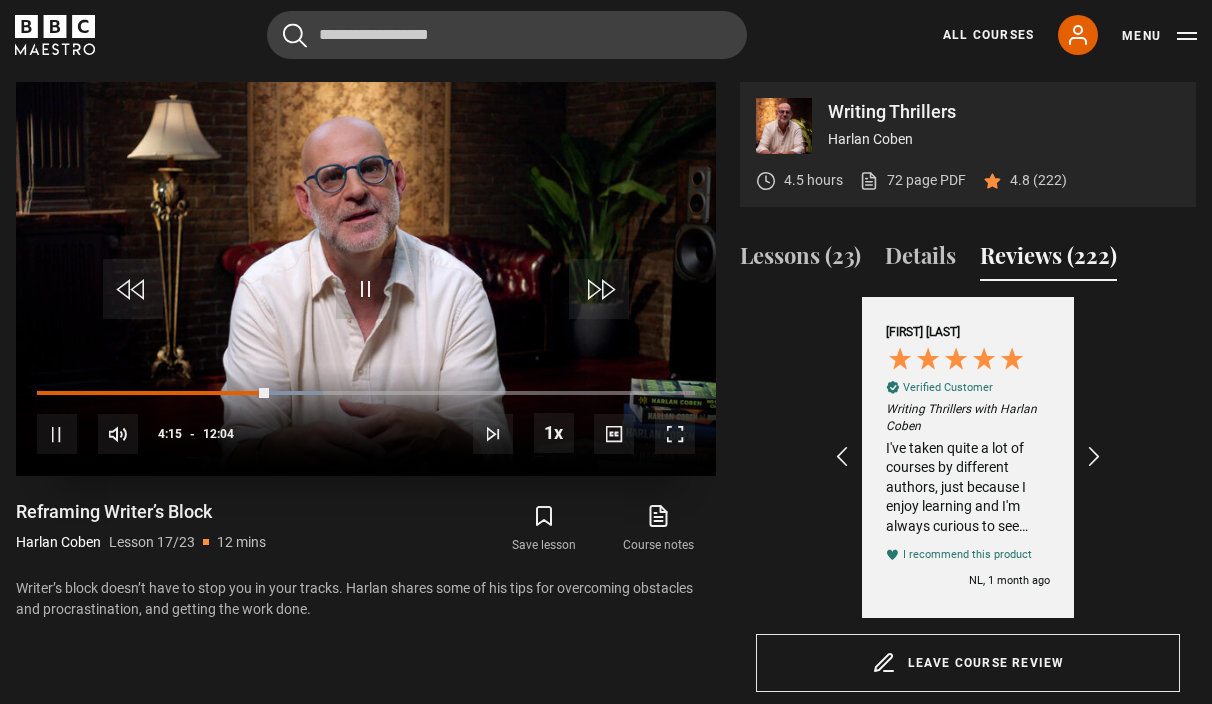 scroll, scrollTop: 0, scrollLeft: 232, axis: horizontal 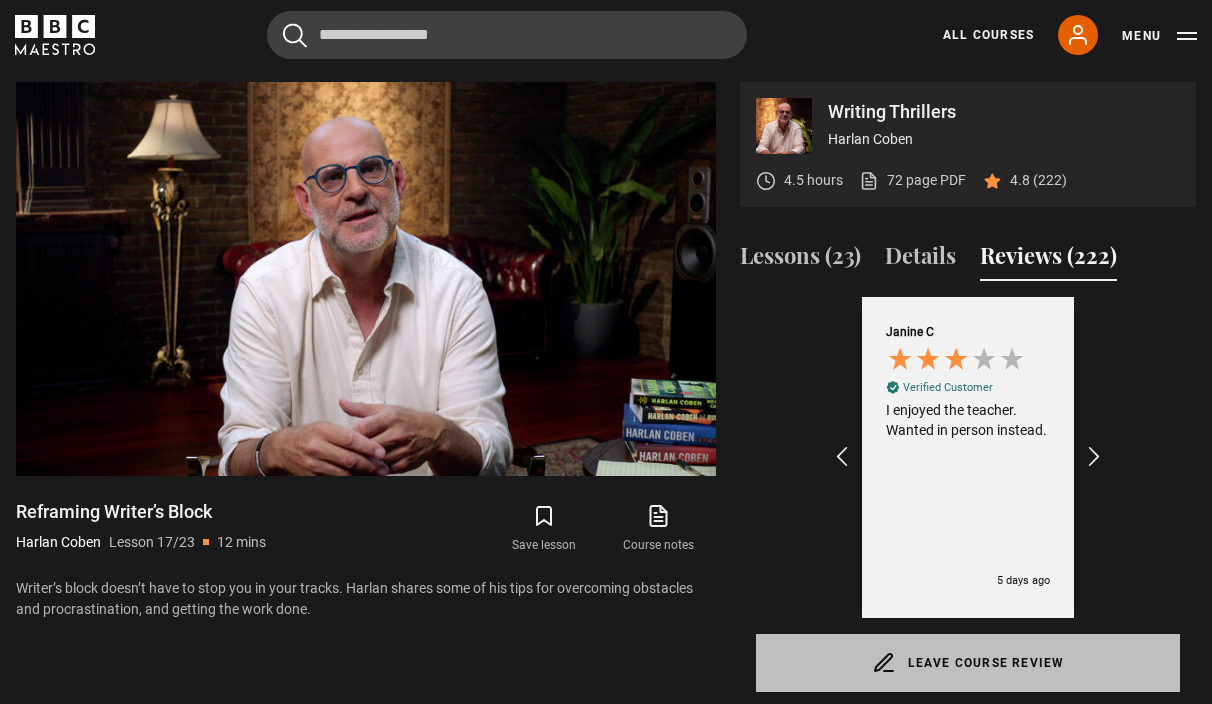 click on "Leave course review" at bounding box center (968, 663) 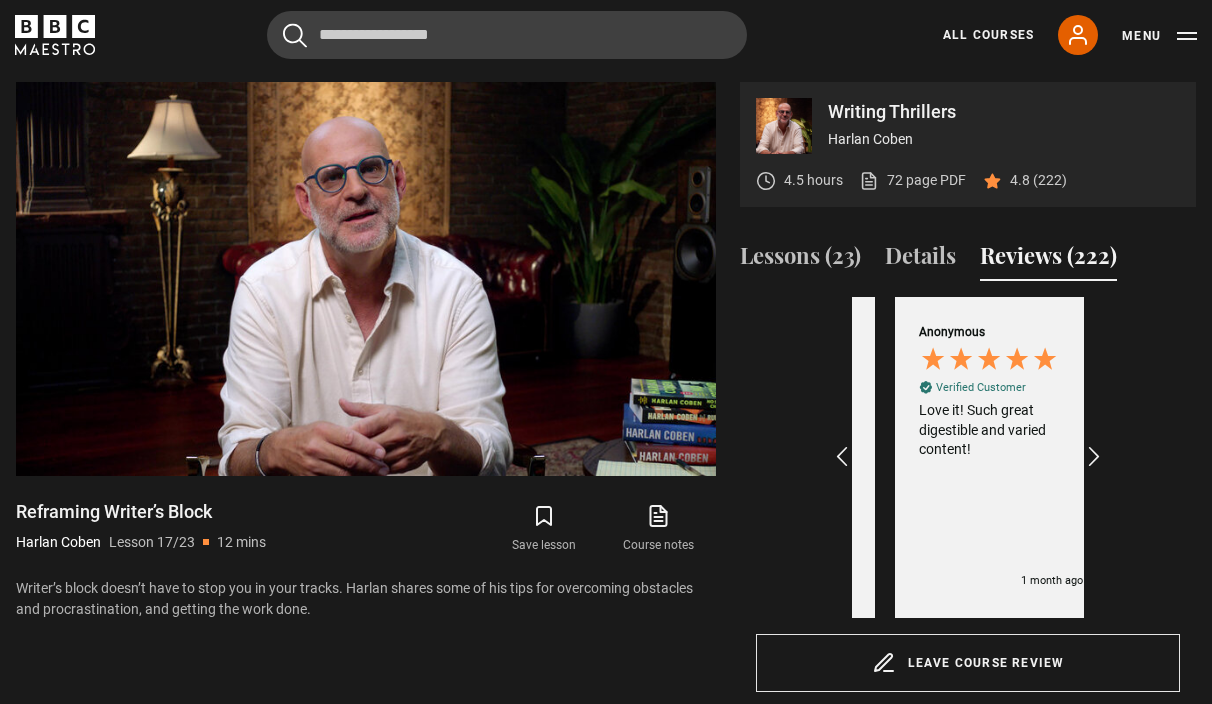 scroll, scrollTop: 0, scrollLeft: 3712, axis: horizontal 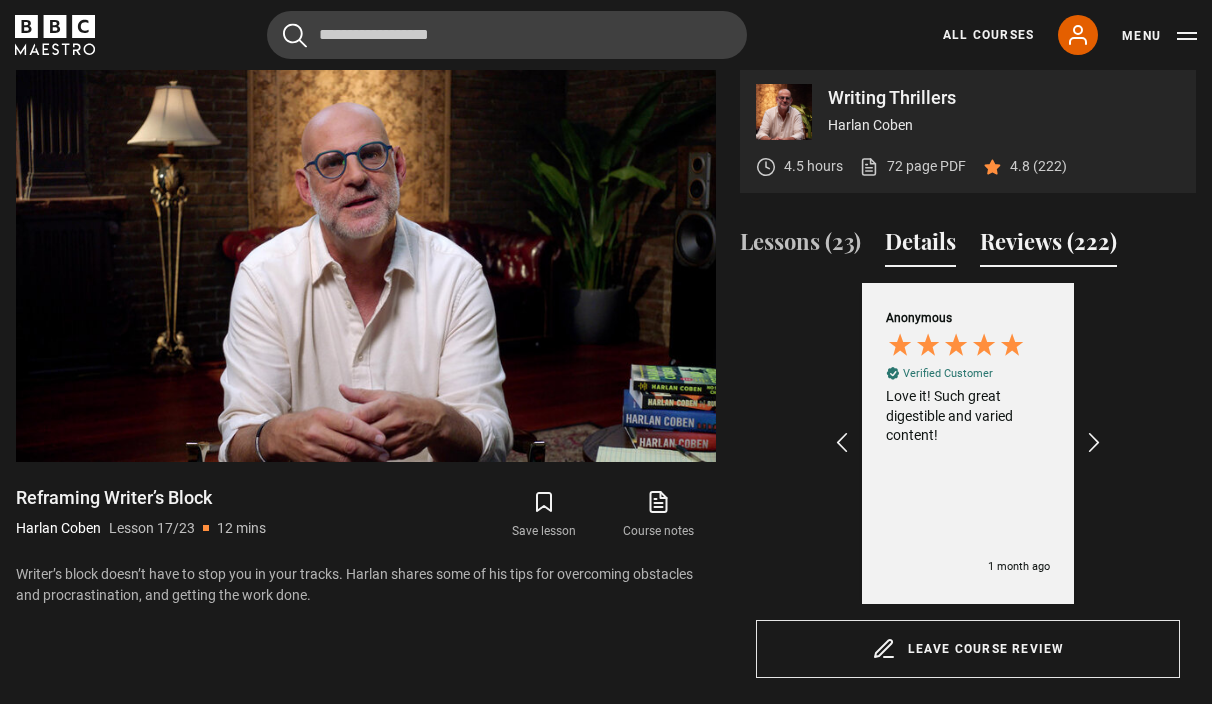 click on "Details" at bounding box center (920, 246) 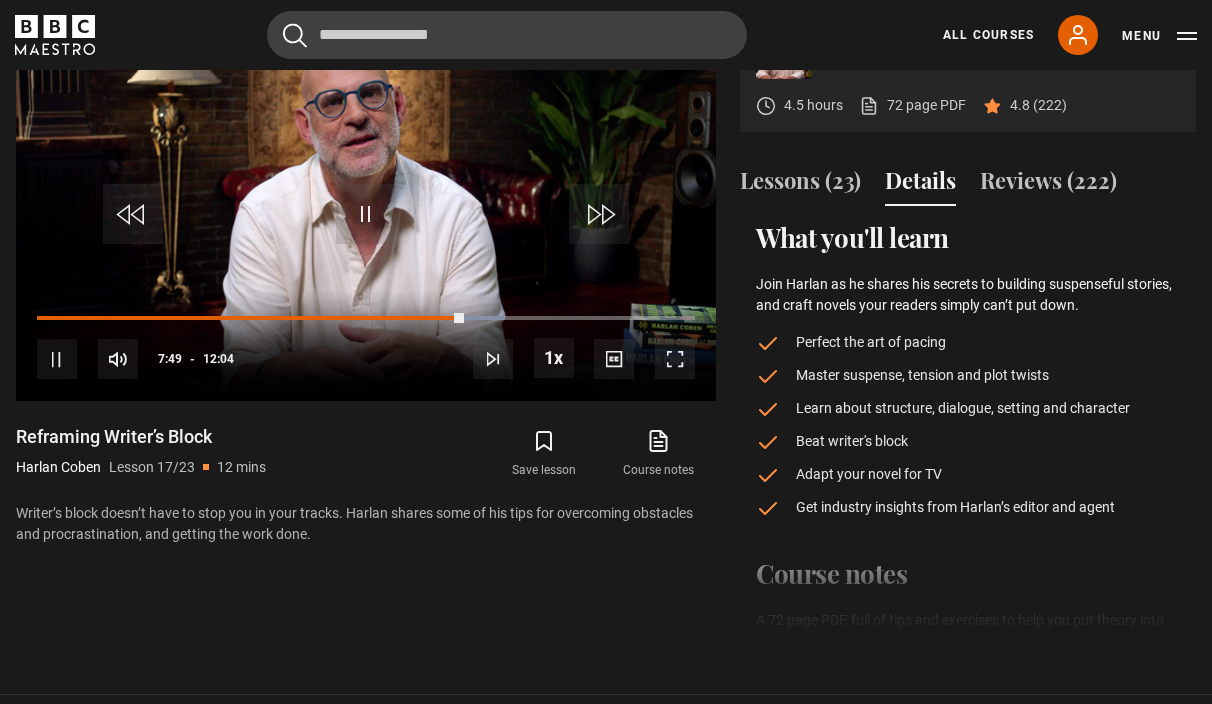 scroll, scrollTop: 911, scrollLeft: 0, axis: vertical 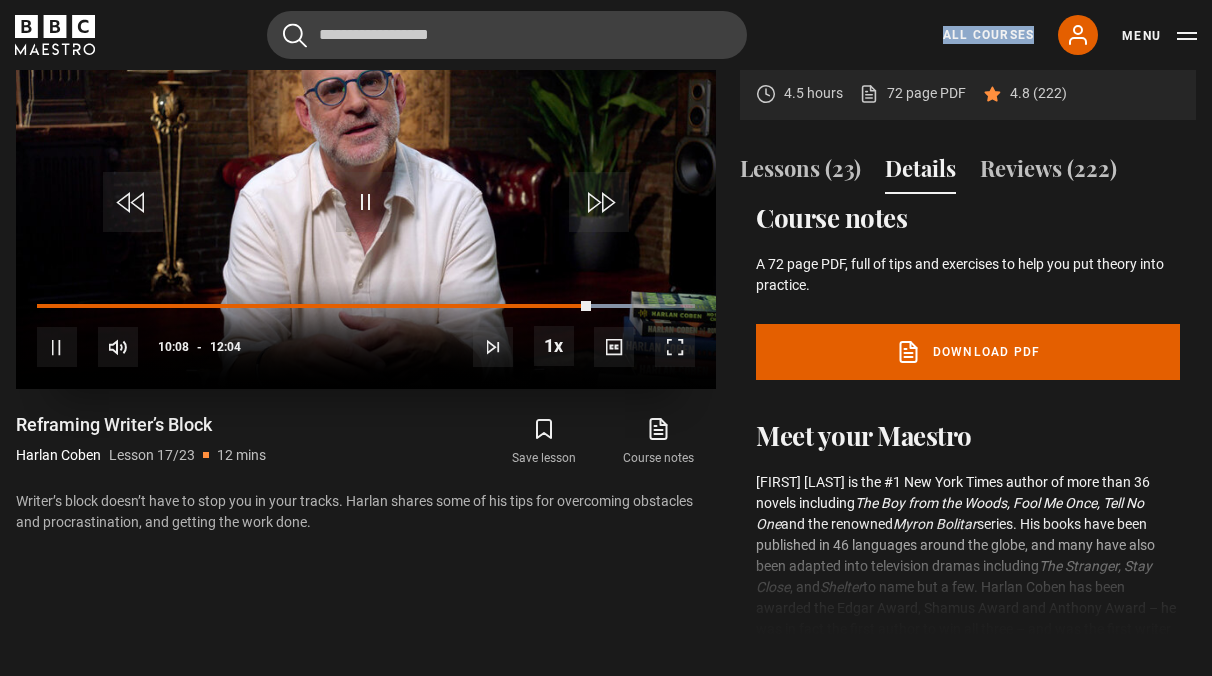 click at bounding box center (675, 347) 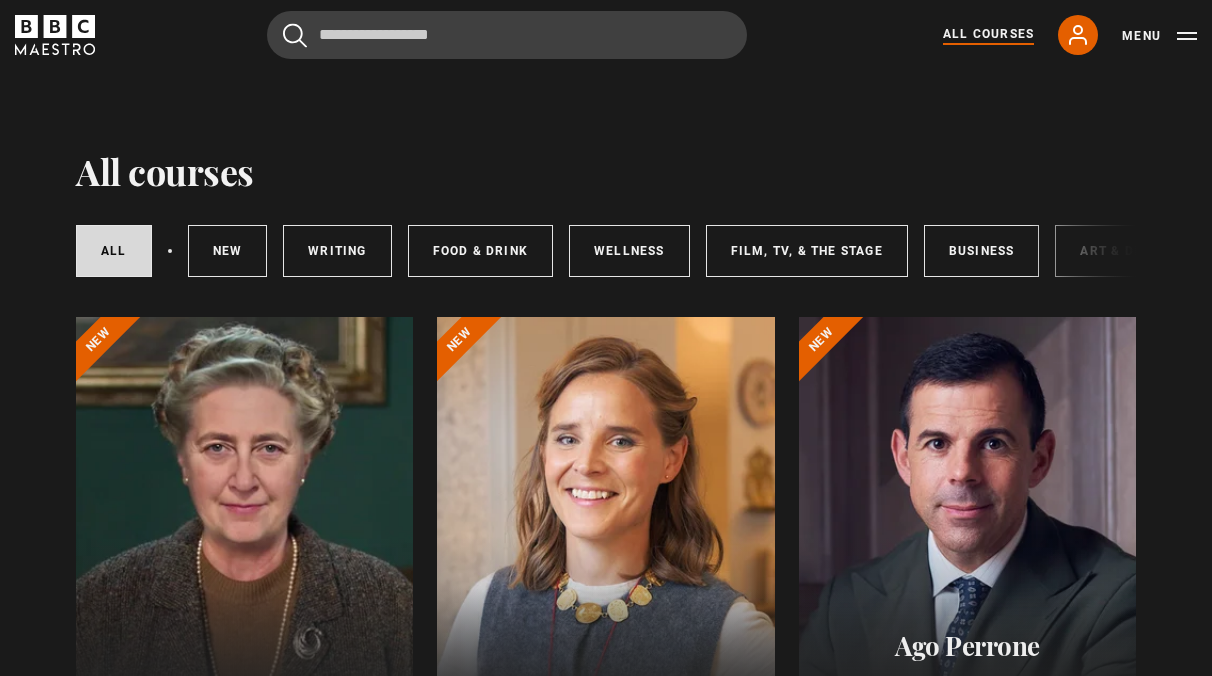 scroll, scrollTop: 0, scrollLeft: 0, axis: both 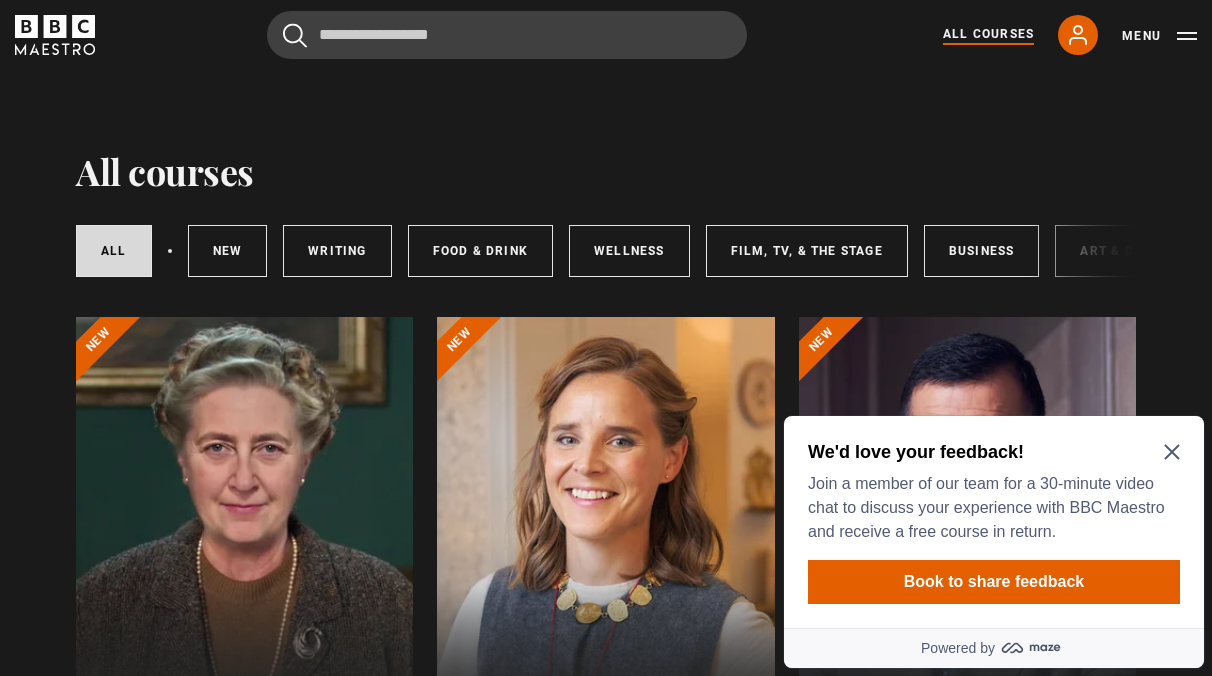 click on "All courses
New courses
Writing
Food & Drink
Wellness
Film, TV, & The Stage
Business
Art & Design
Music
Home & Lifestyle" at bounding box center [606, 247] 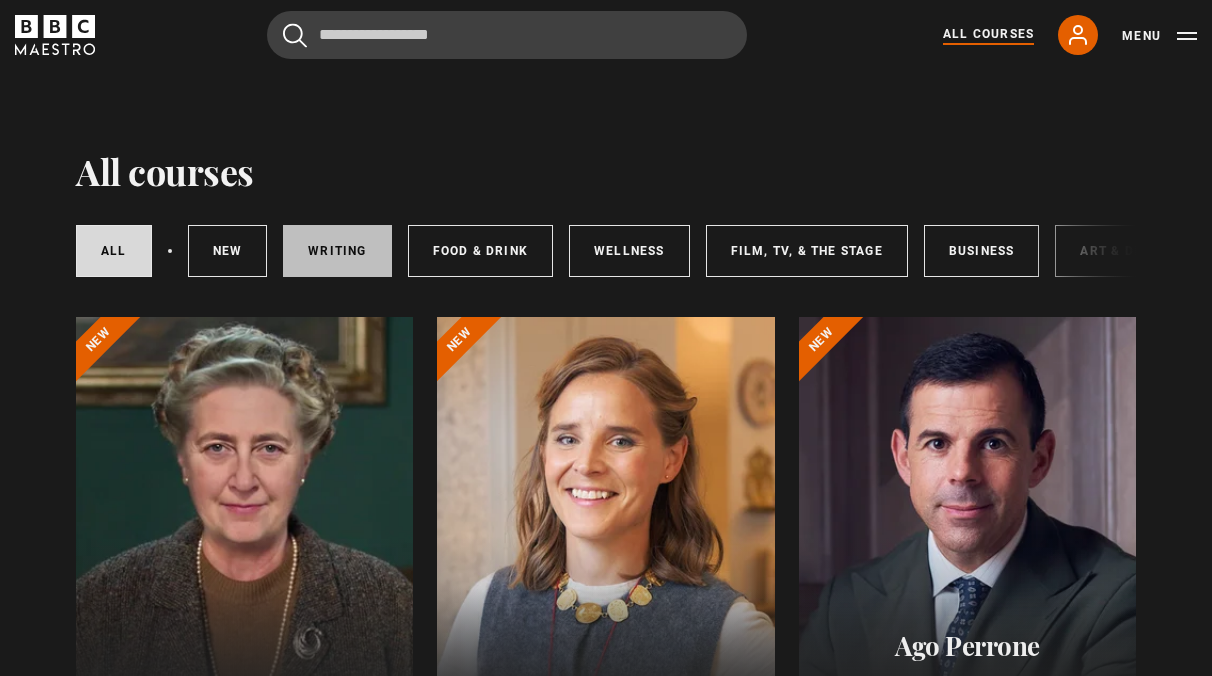 click on "Writing" at bounding box center [337, 251] 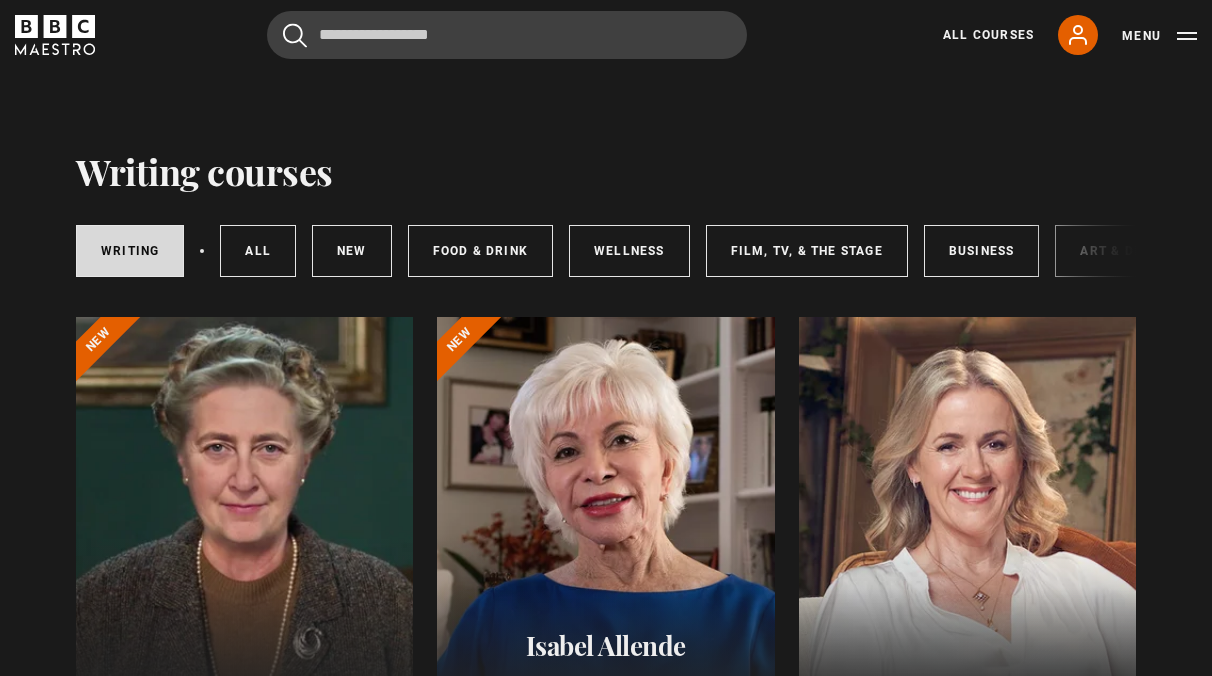 scroll, scrollTop: 0, scrollLeft: 0, axis: both 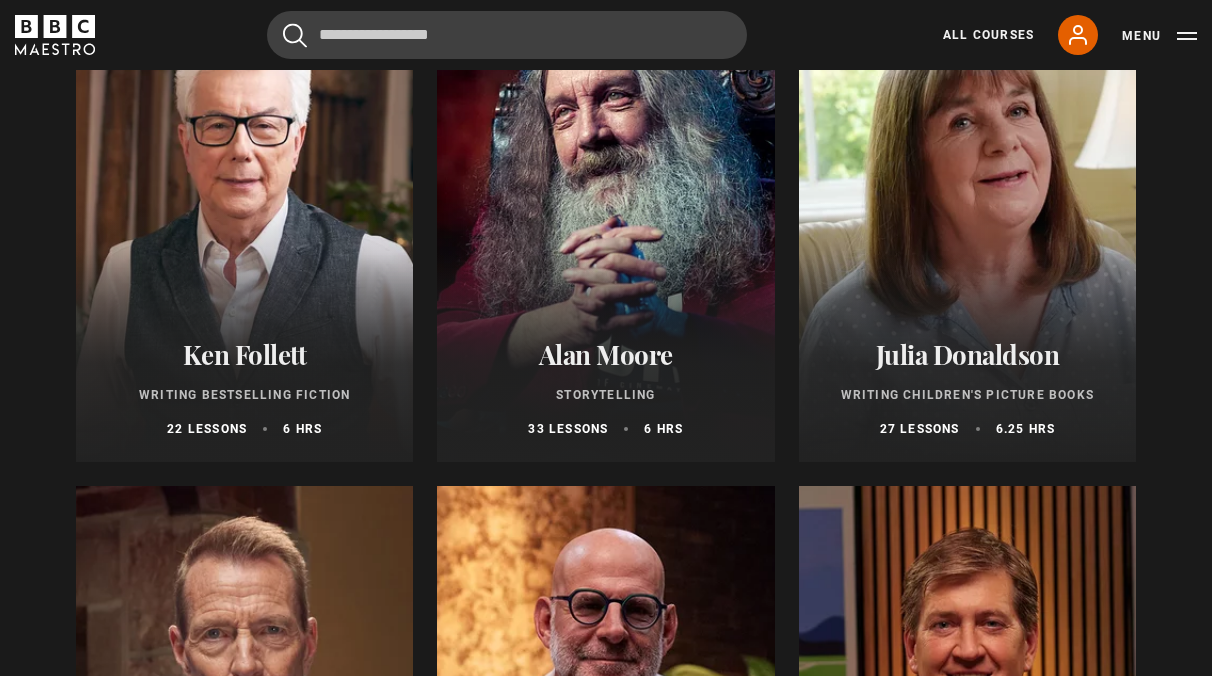 click at bounding box center (244, 222) 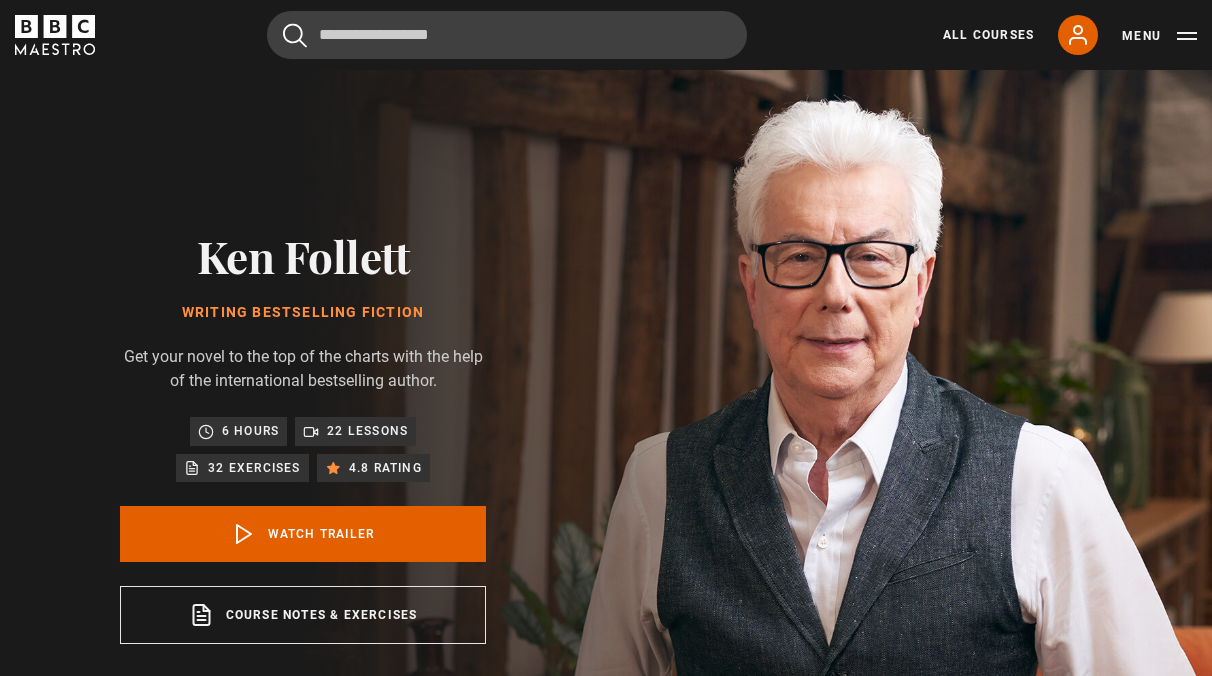scroll, scrollTop: 0, scrollLeft: 0, axis: both 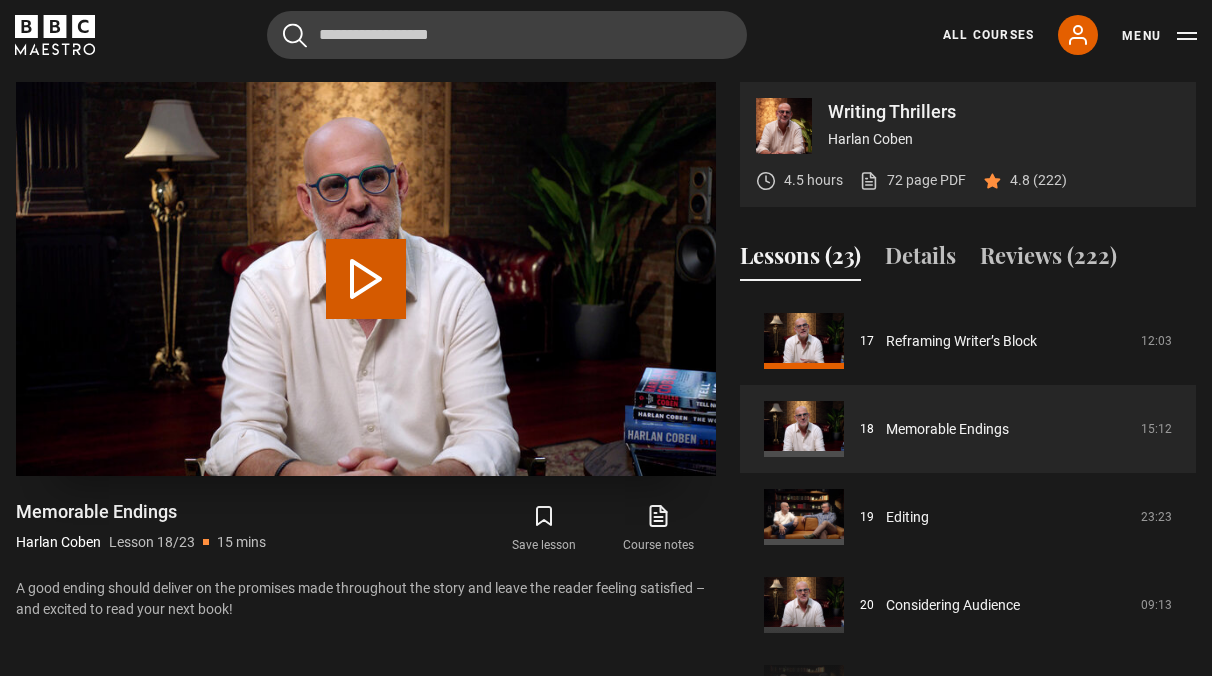 click on "Play Lesson Memorable Endings" at bounding box center [366, 279] 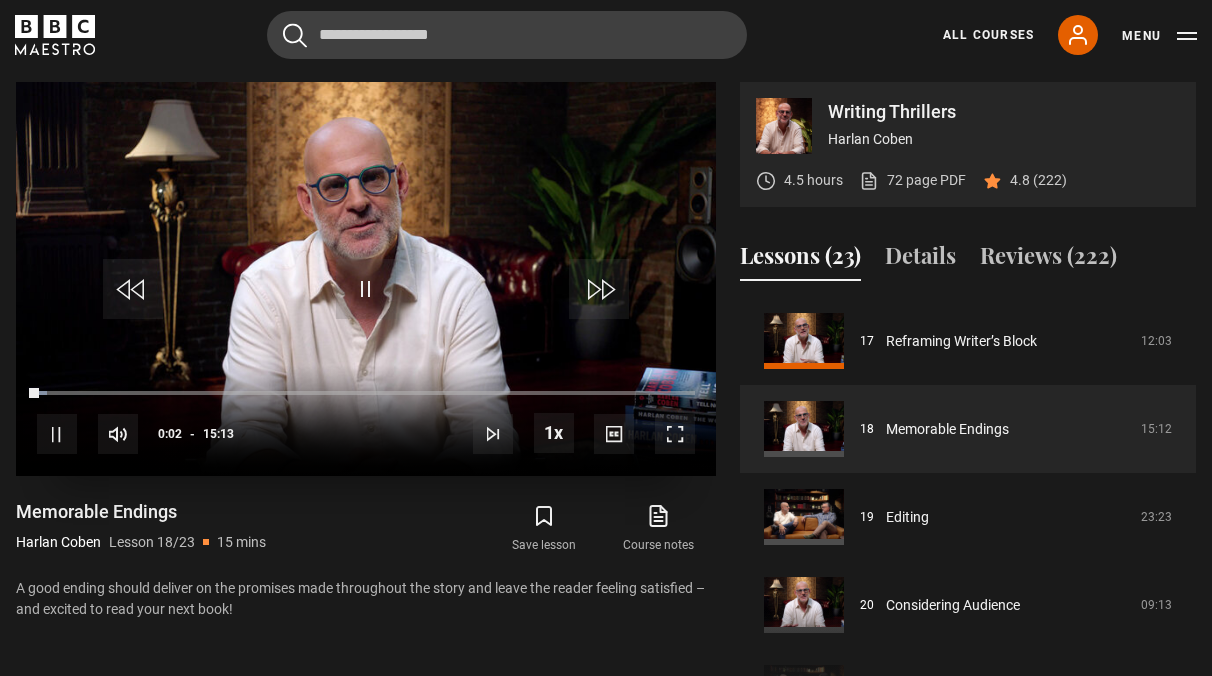 click at bounding box center [675, 434] 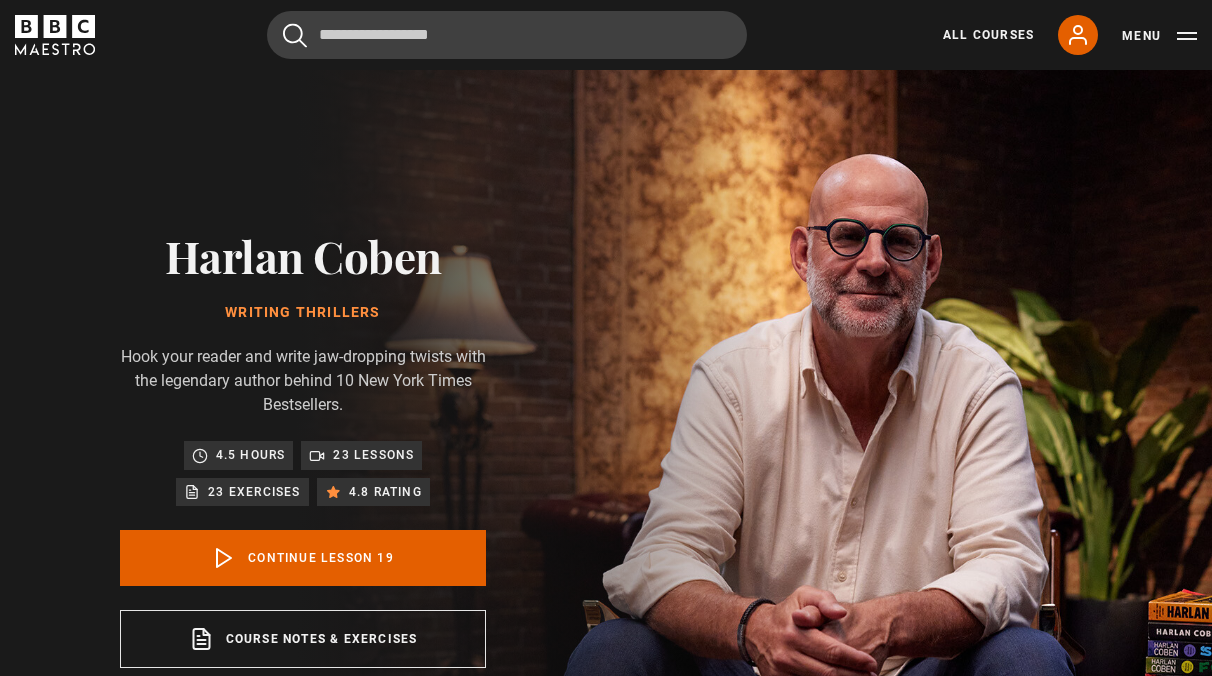 scroll, scrollTop: 826, scrollLeft: 0, axis: vertical 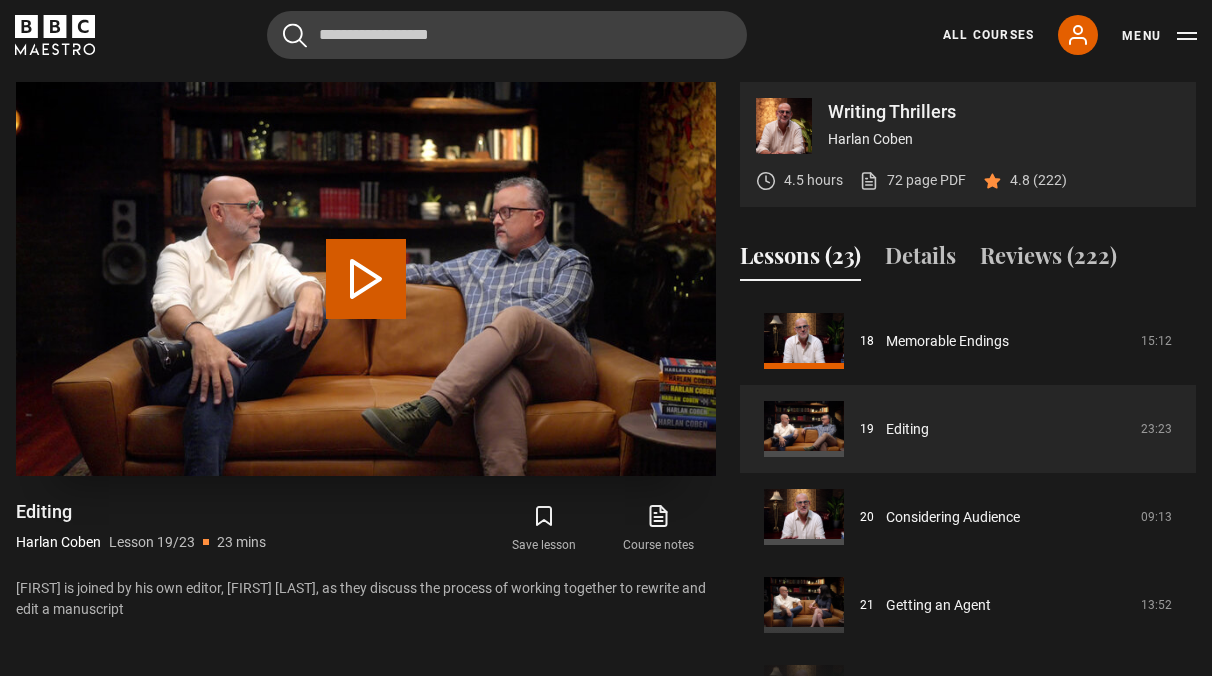 click on "Play Lesson Editing" at bounding box center [366, 279] 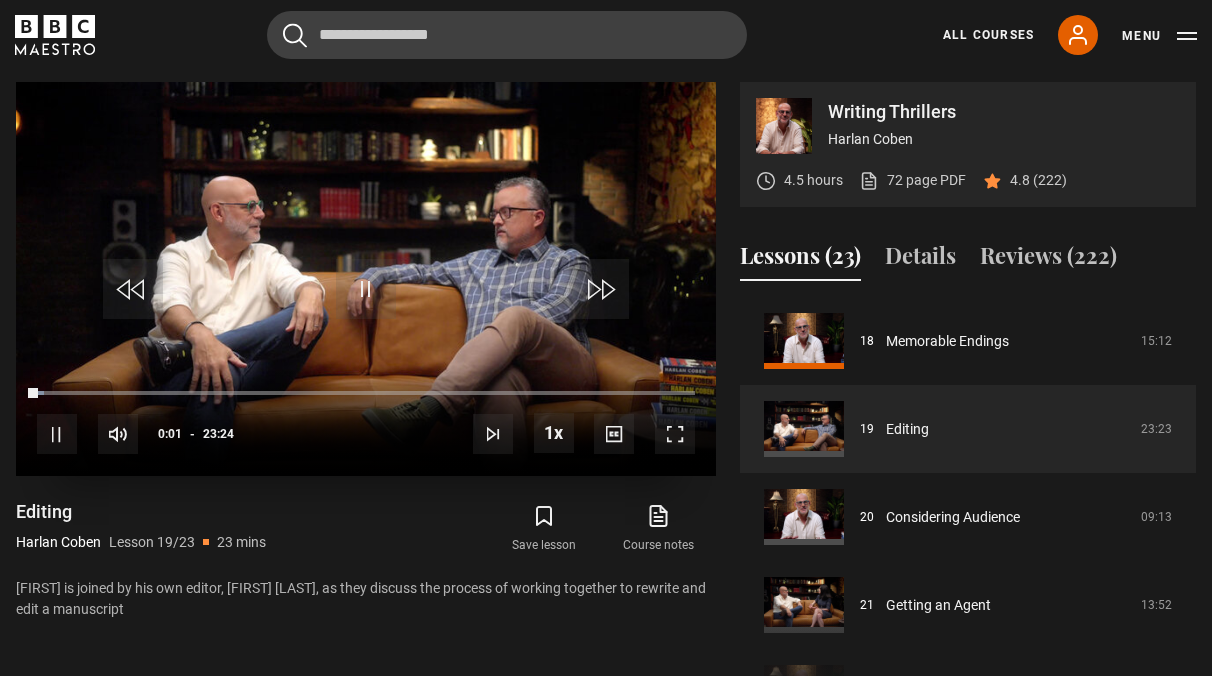 click at bounding box center (675, 434) 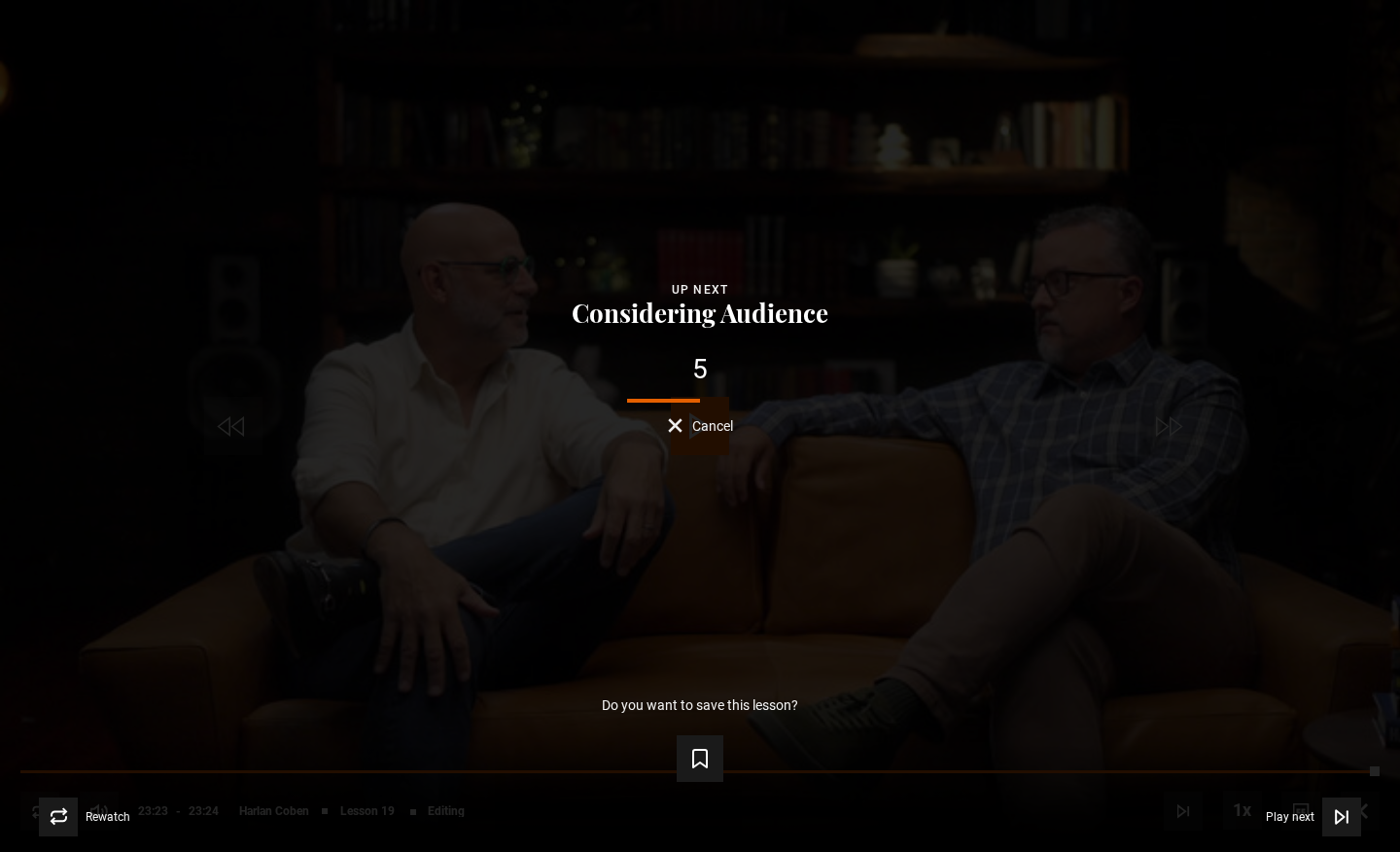 click on "Cancel" at bounding box center (713, 426) 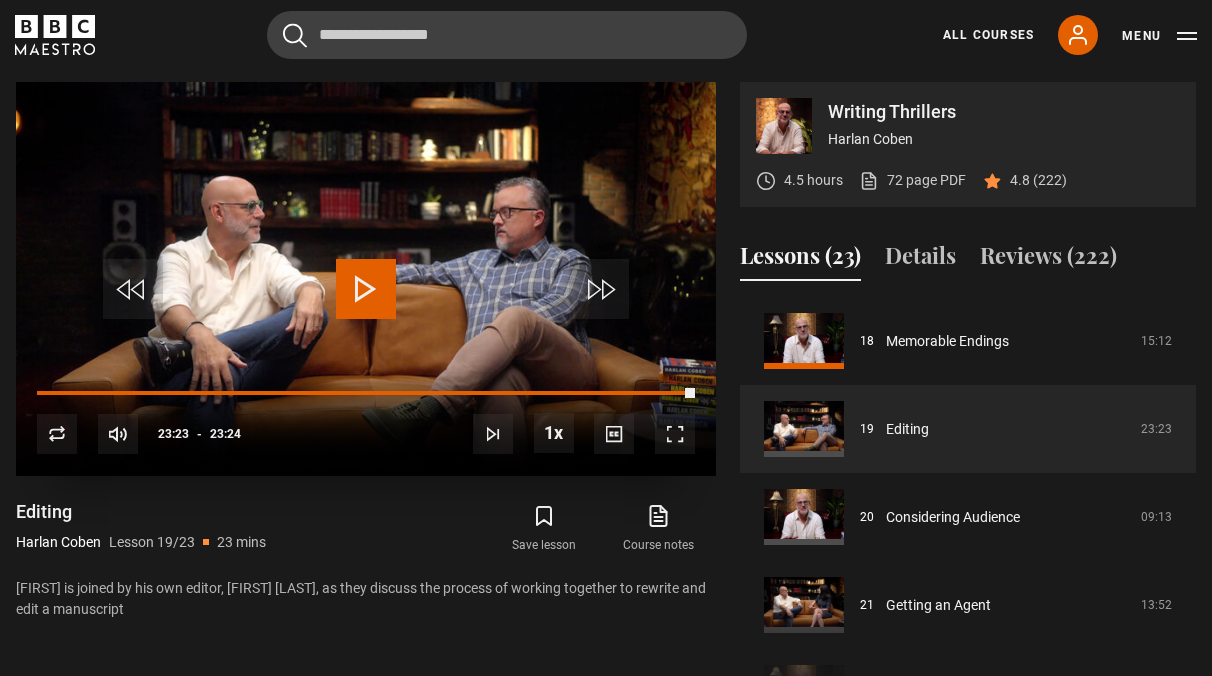 drag, startPoint x: 128, startPoint y: 482, endPoint x: 140, endPoint y: 423, distance: 60.207973 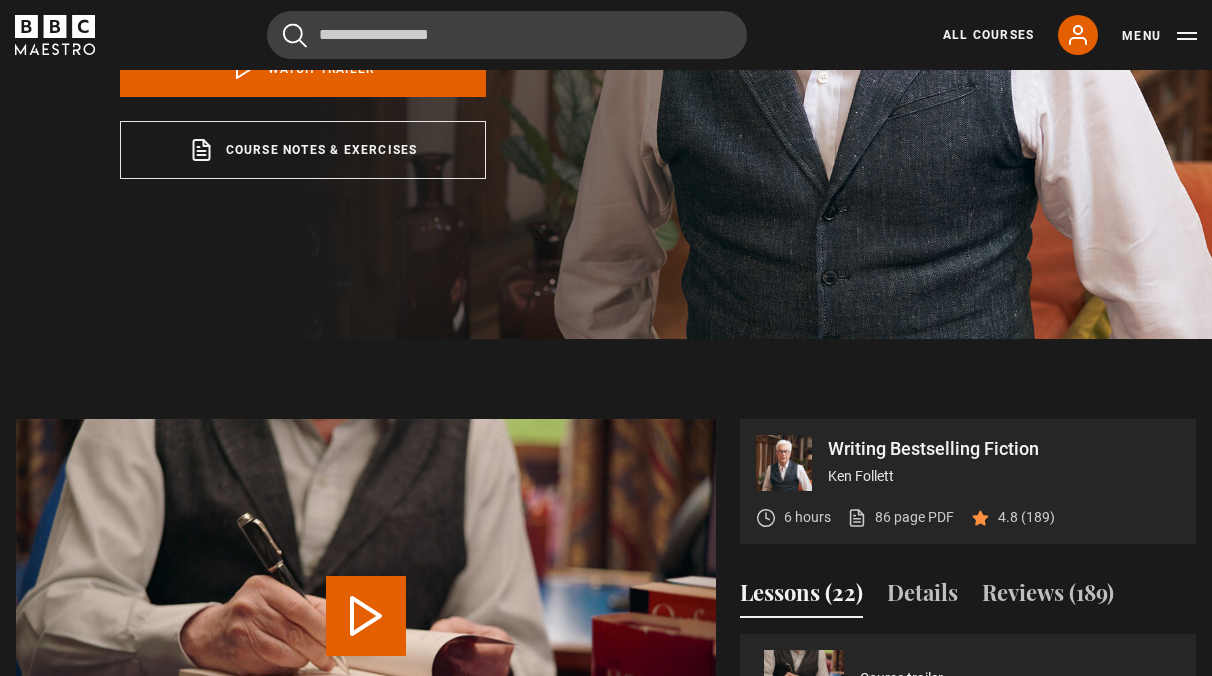 scroll, scrollTop: 0, scrollLeft: 0, axis: both 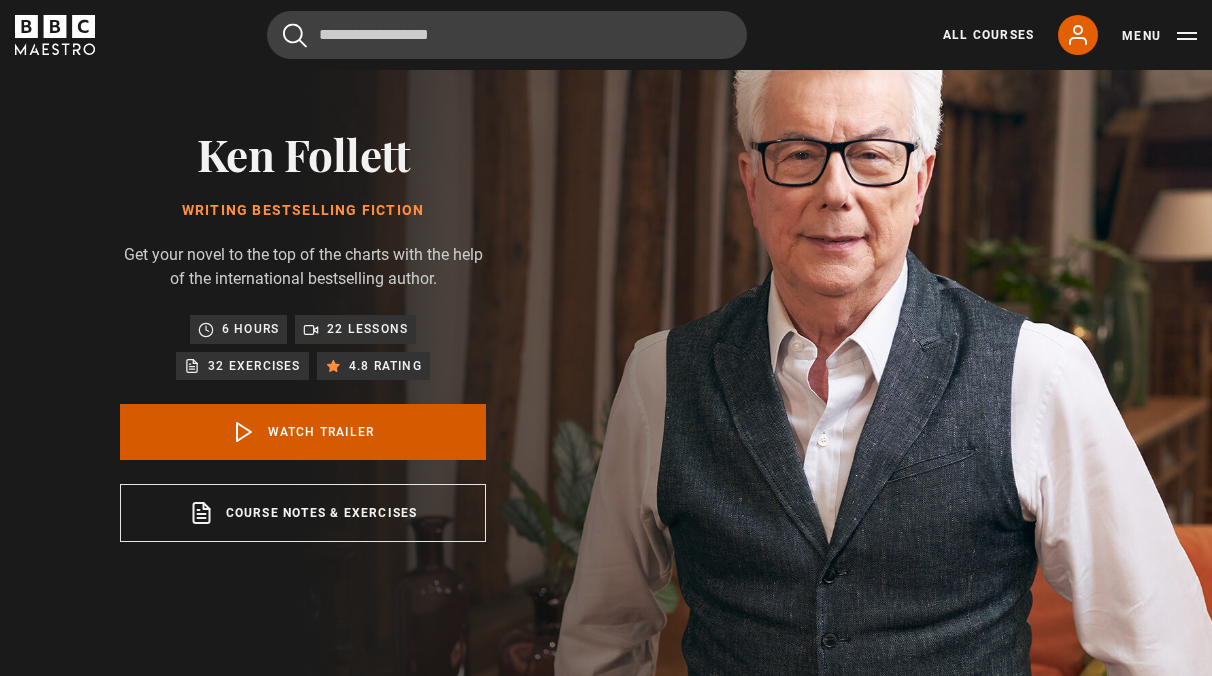 click on "Watch Trailer" at bounding box center [303, 432] 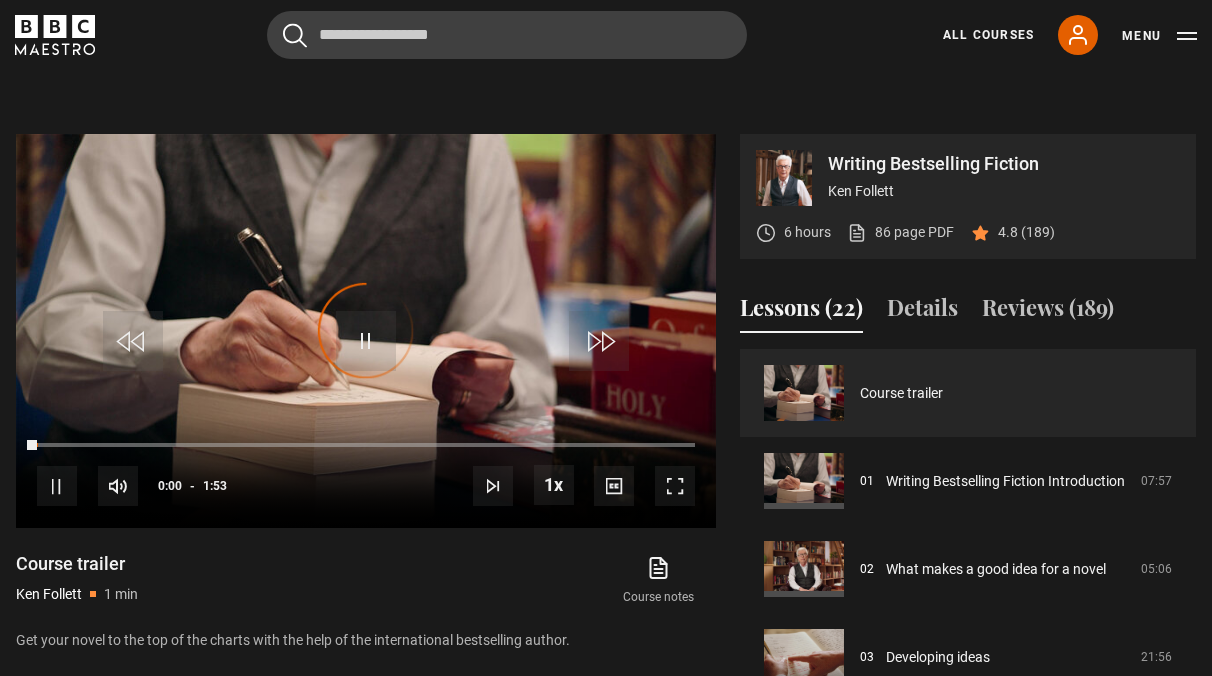 scroll, scrollTop: 802, scrollLeft: 0, axis: vertical 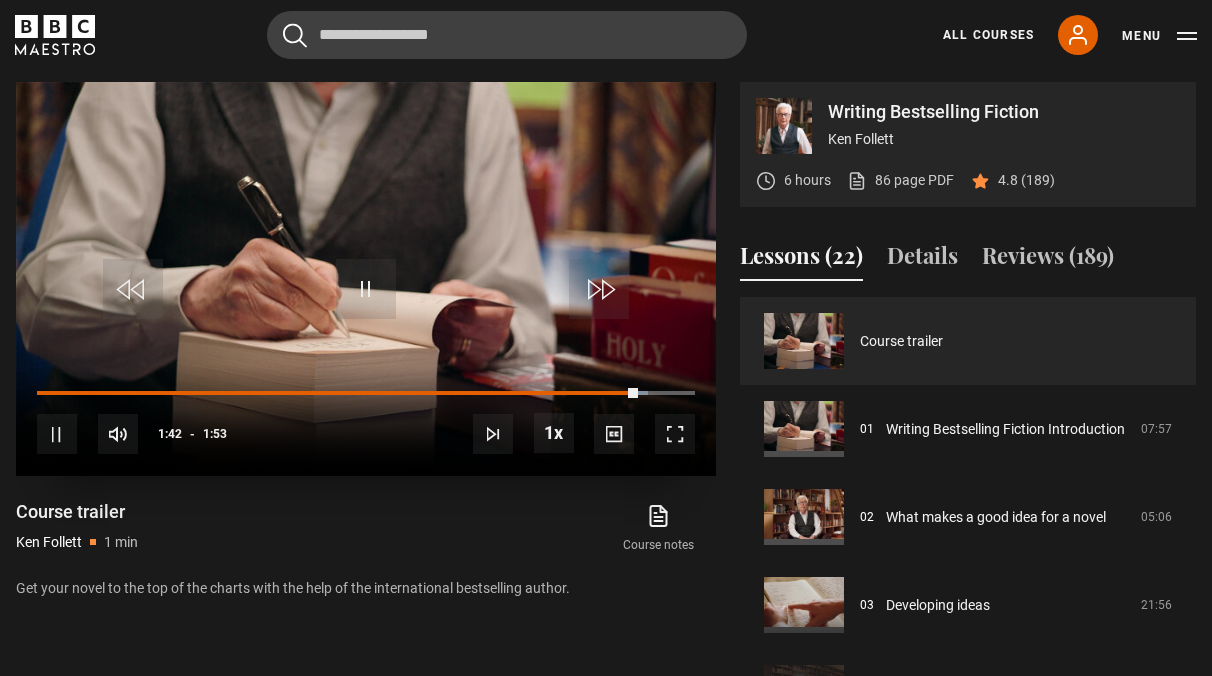 click at bounding box center [366, 279] 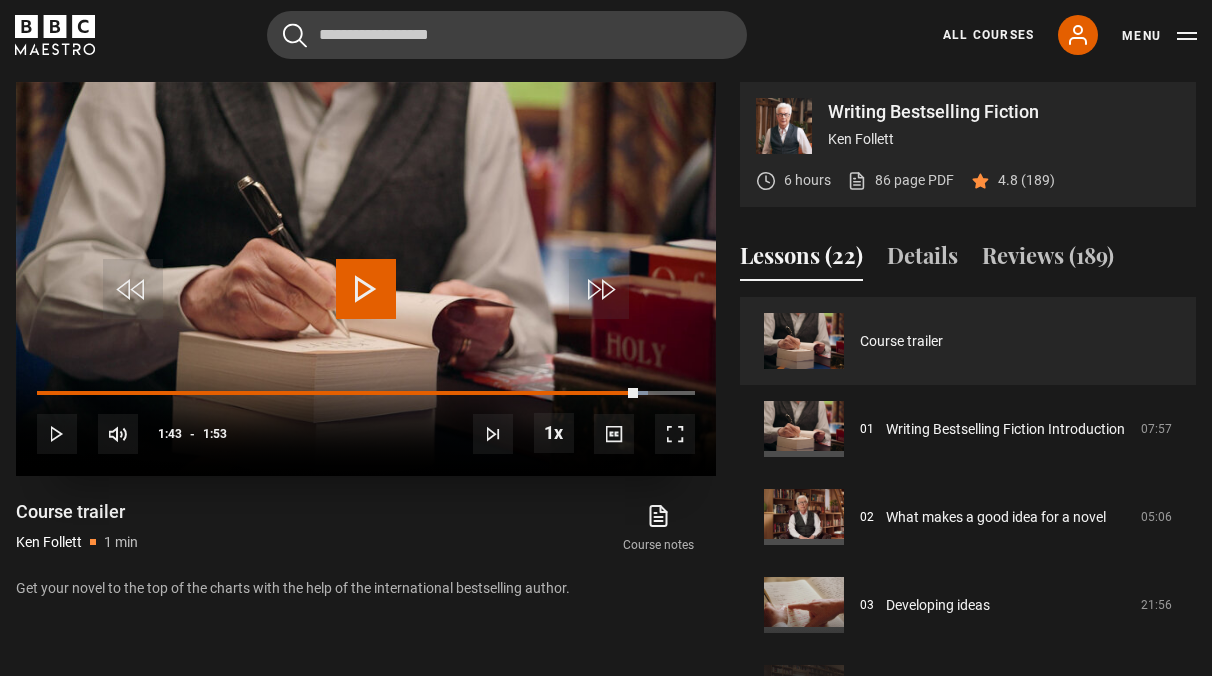click at bounding box center (366, 279) 